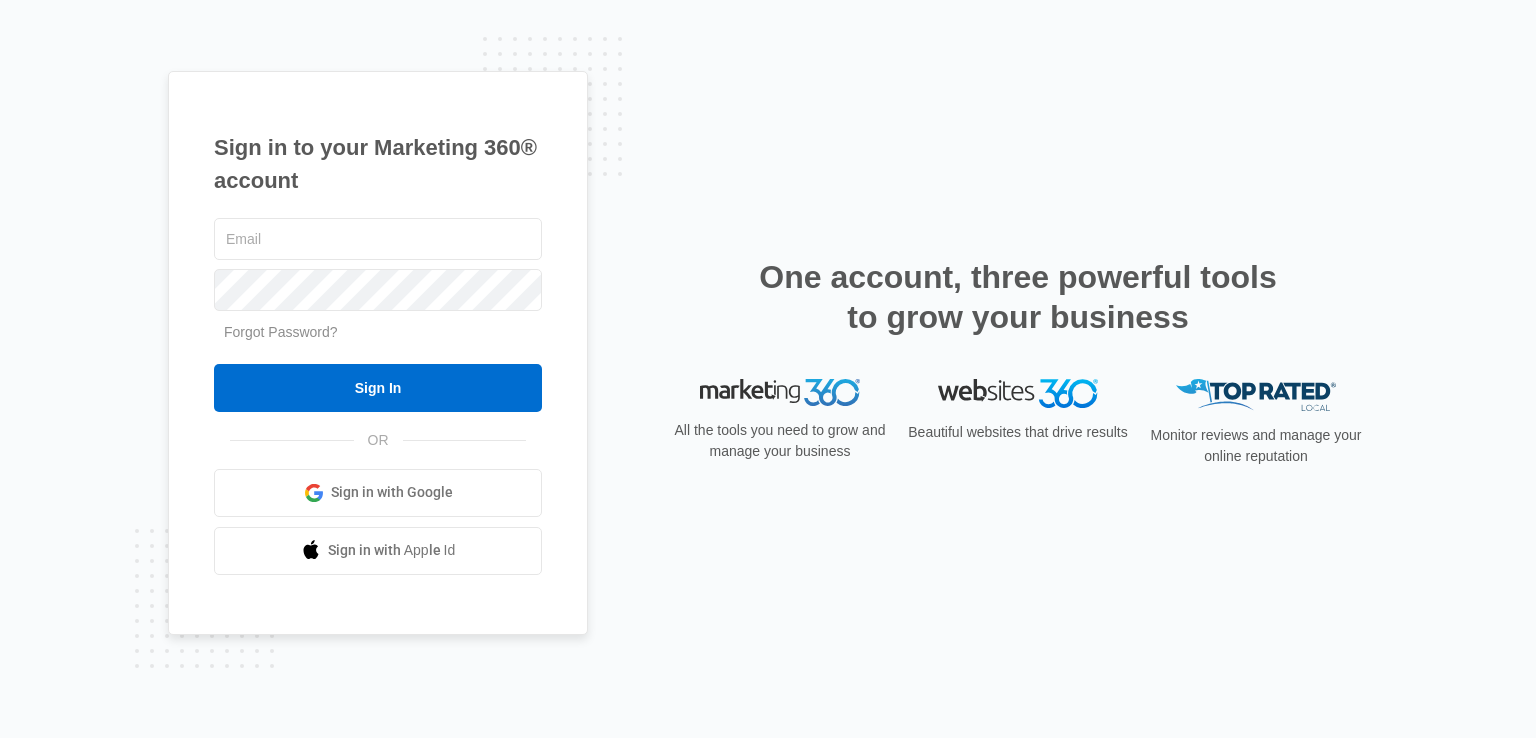 scroll, scrollTop: 0, scrollLeft: 0, axis: both 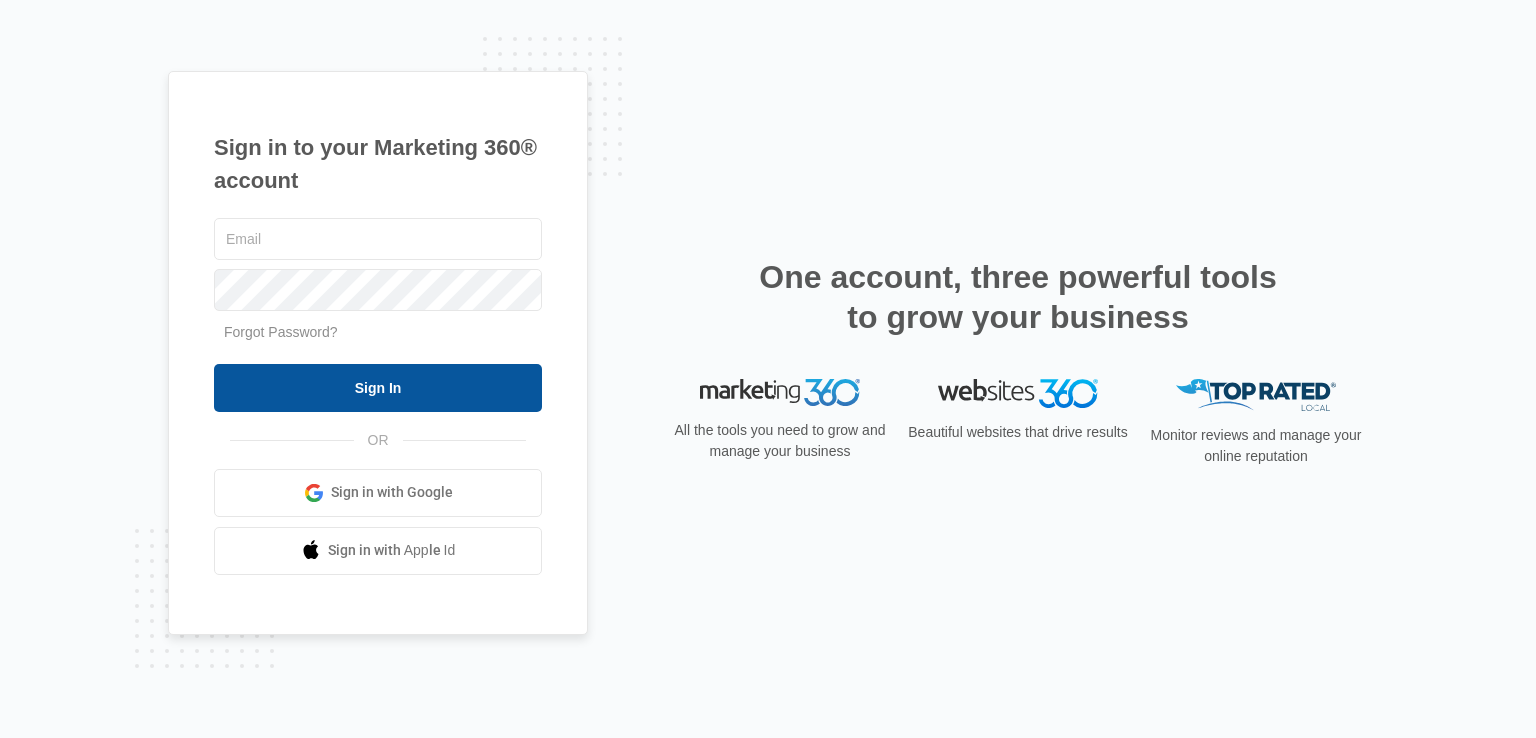 type on "[EMAIL]" 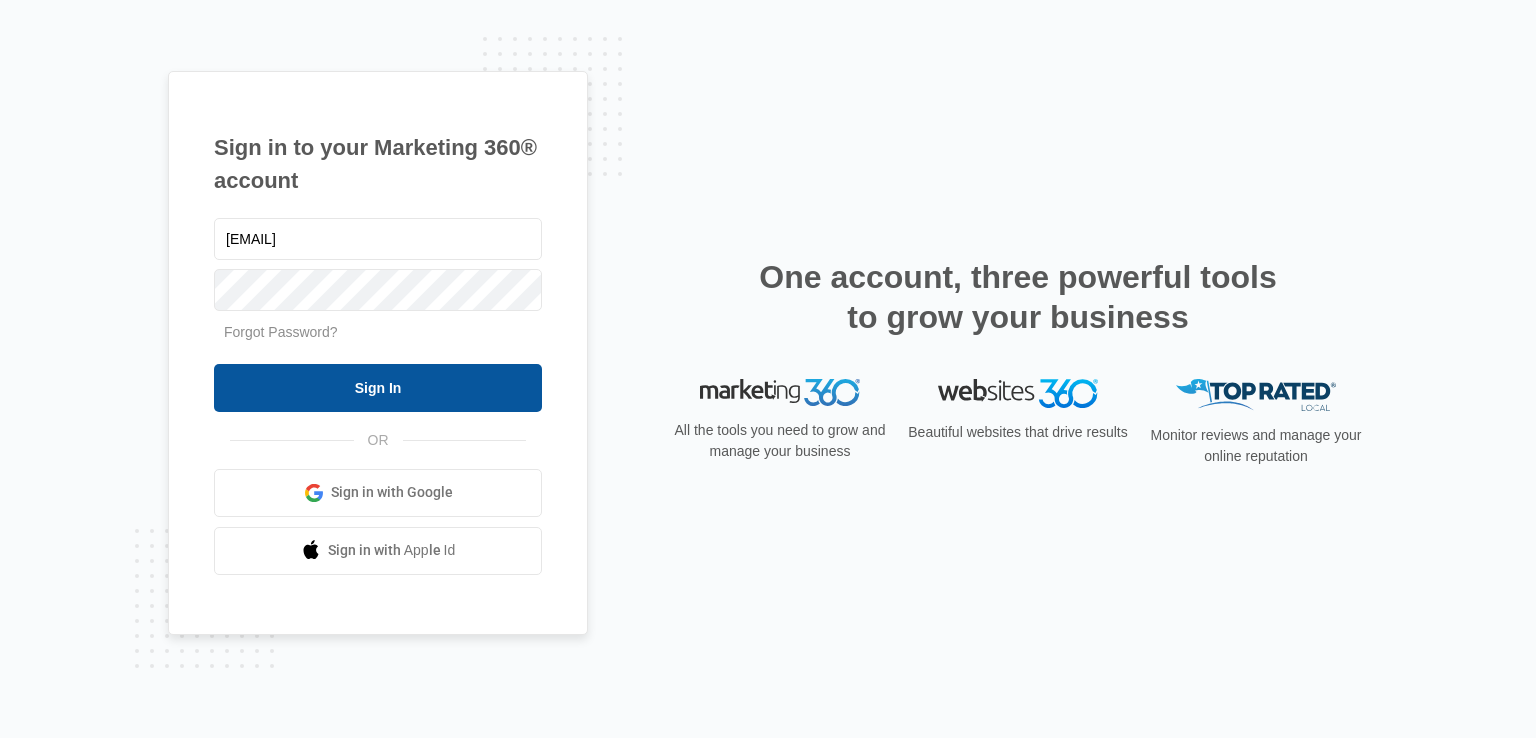 click on "Sign In" at bounding box center [378, 388] 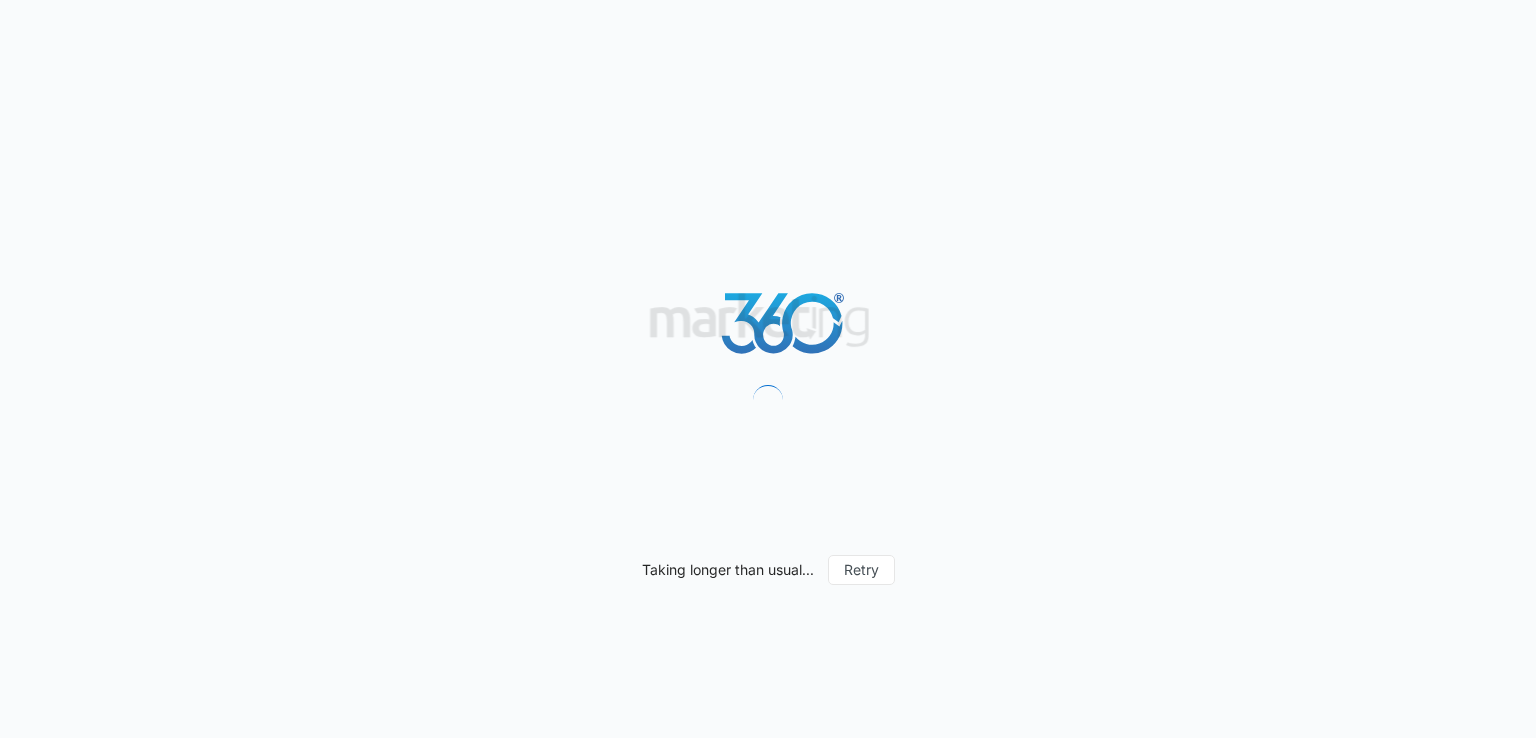 scroll, scrollTop: 0, scrollLeft: 0, axis: both 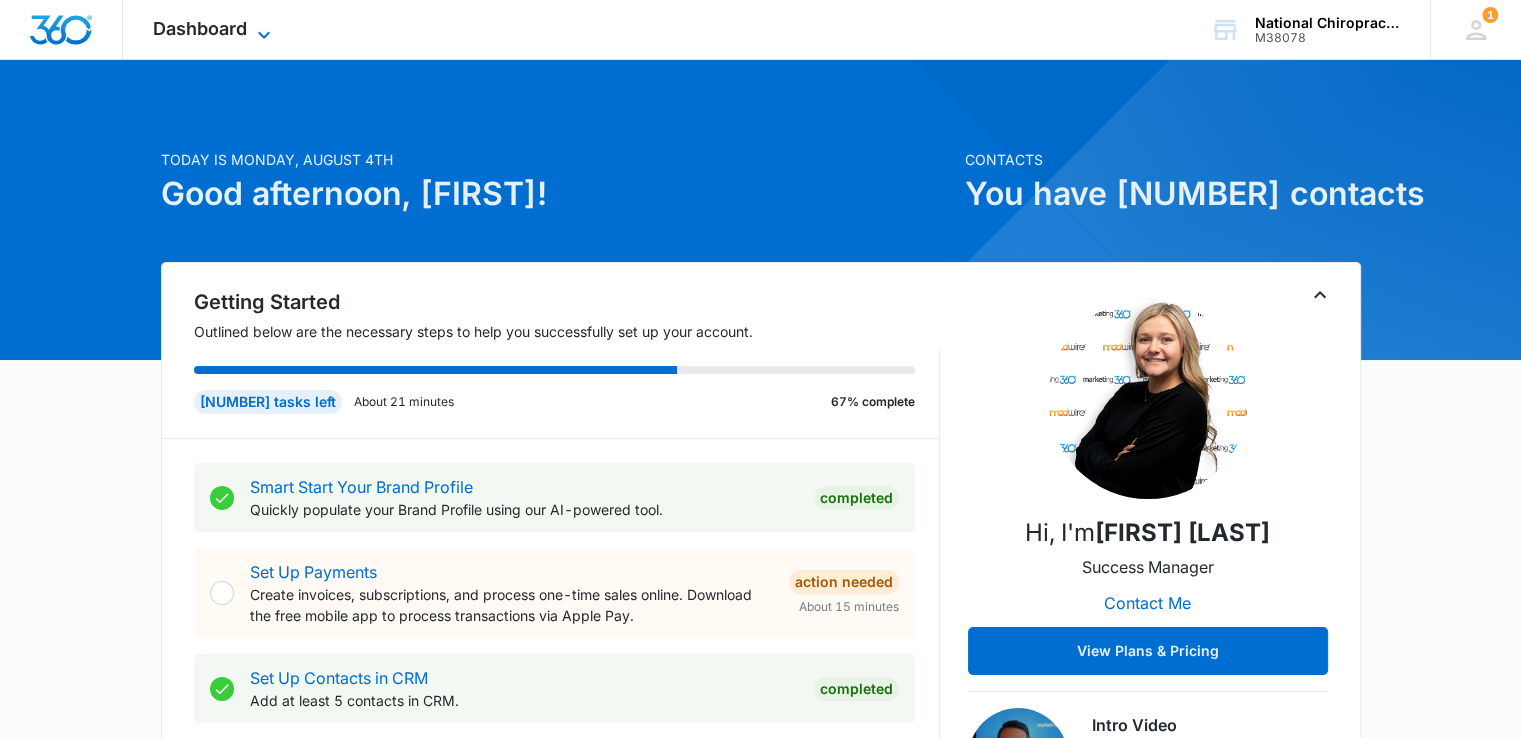 click 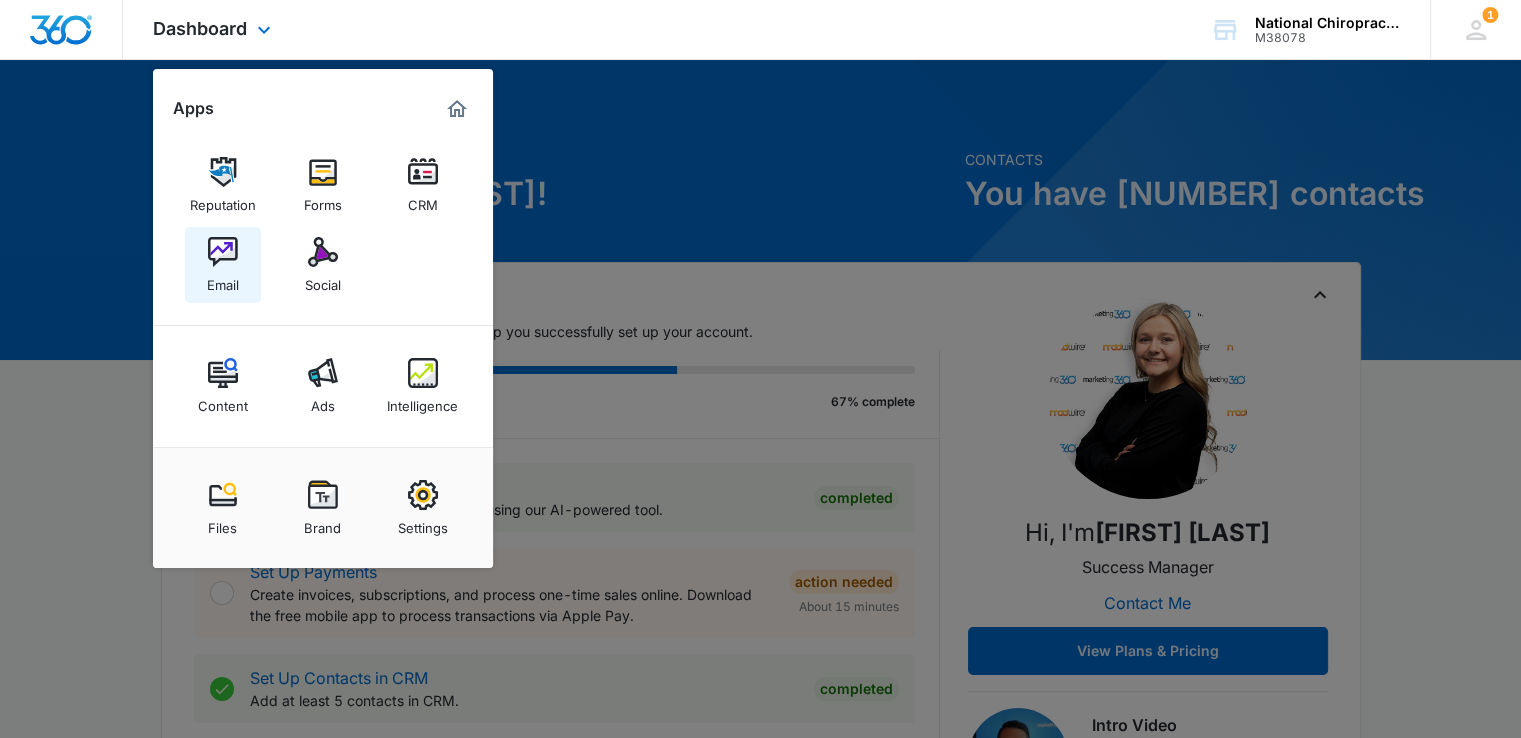click on "Email" at bounding box center (223, 265) 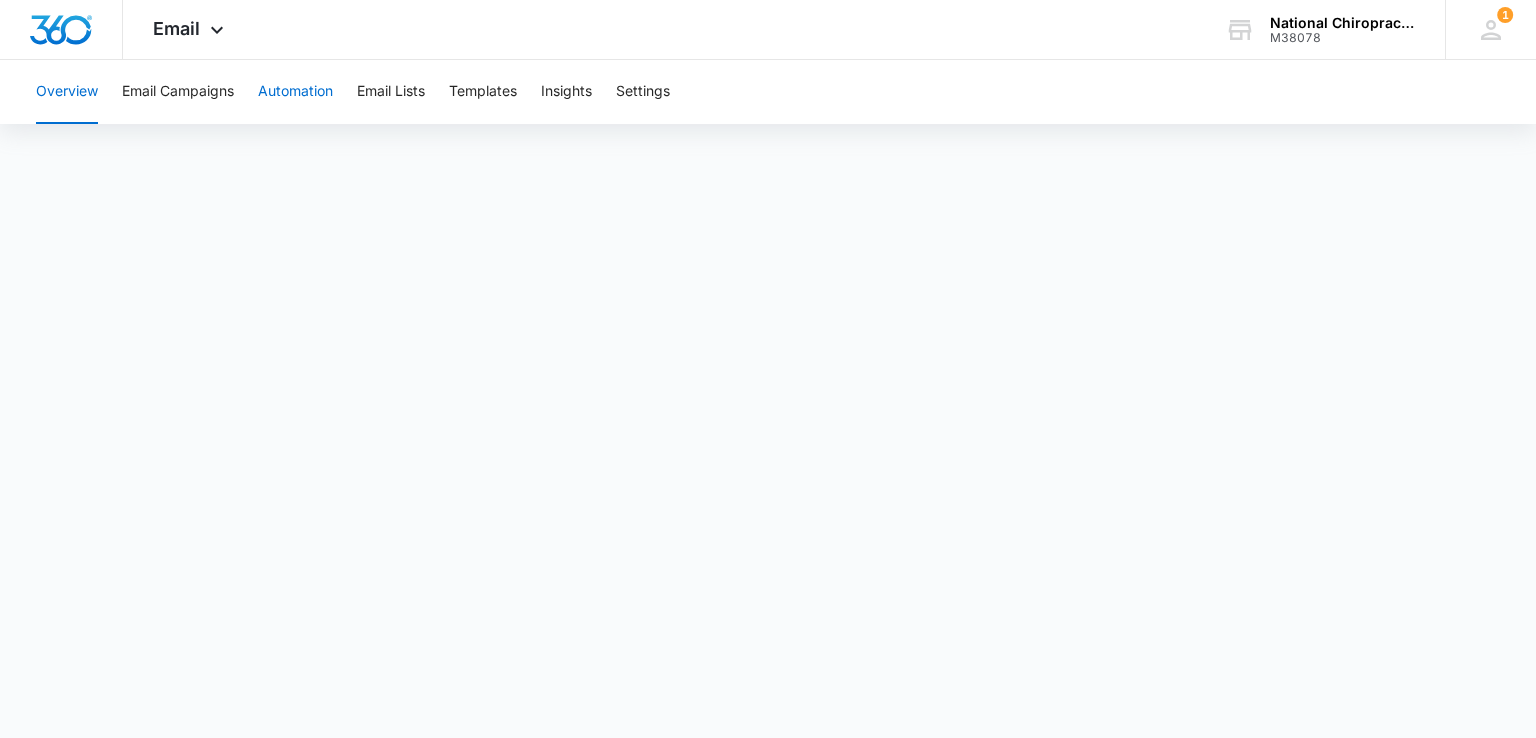 click on "Automation" at bounding box center (295, 92) 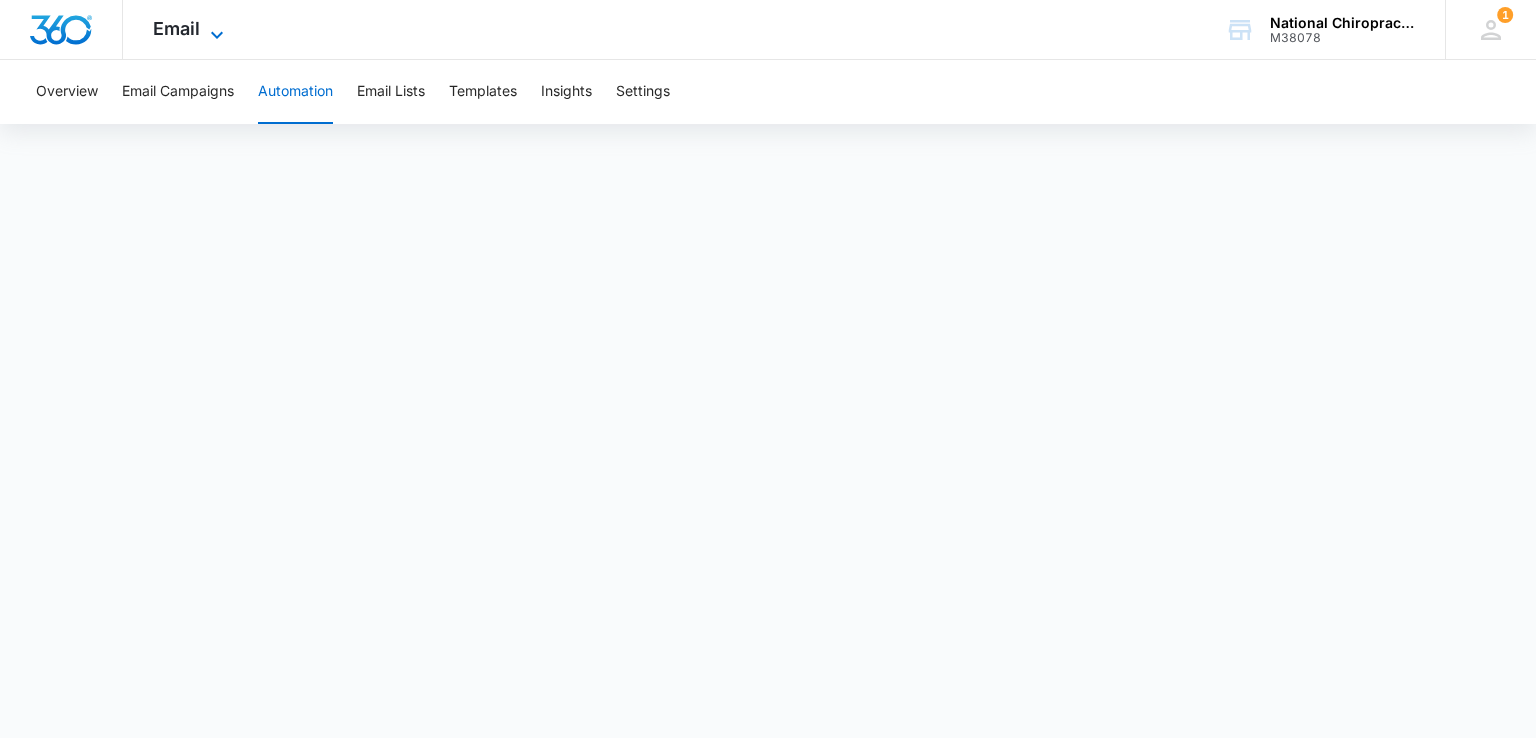 click 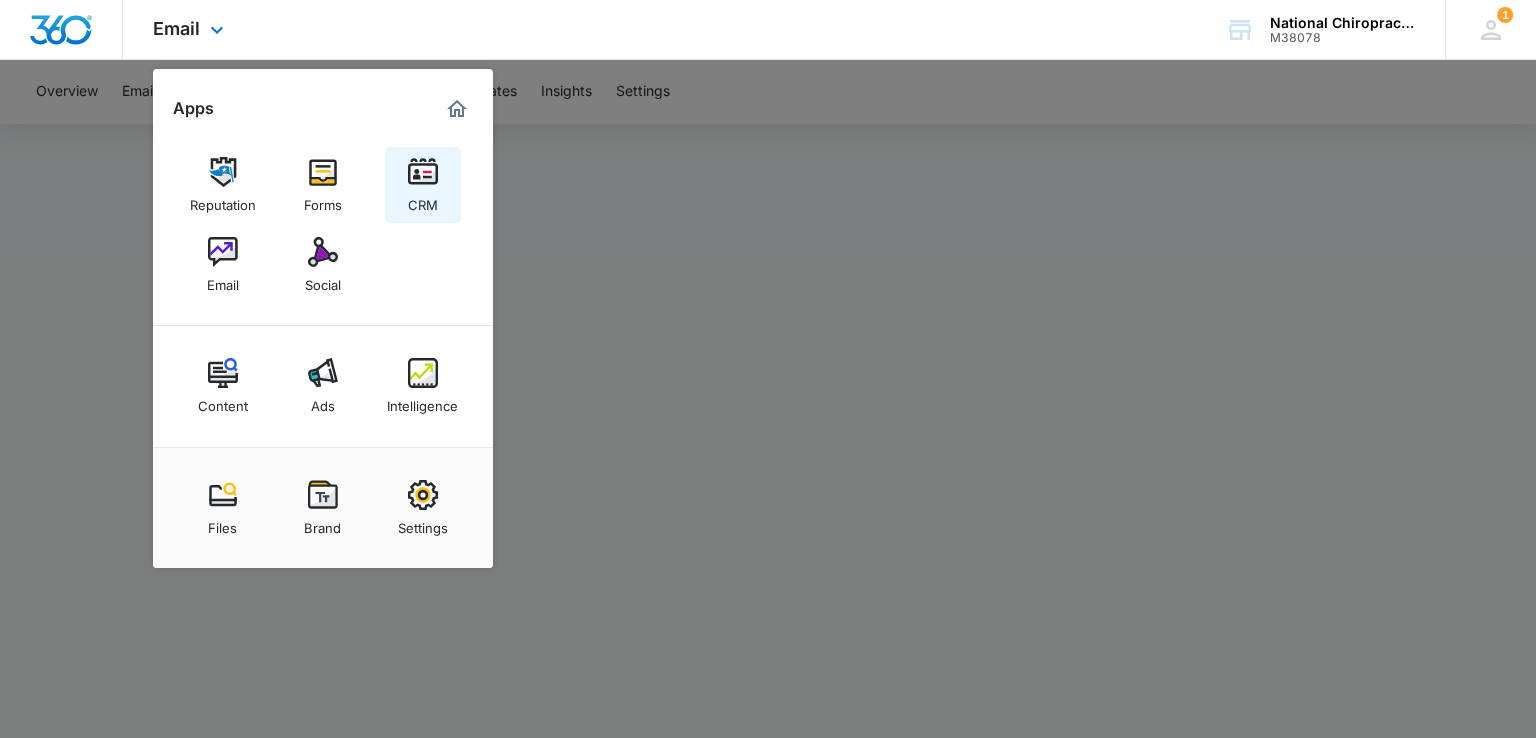 click at bounding box center [423, 172] 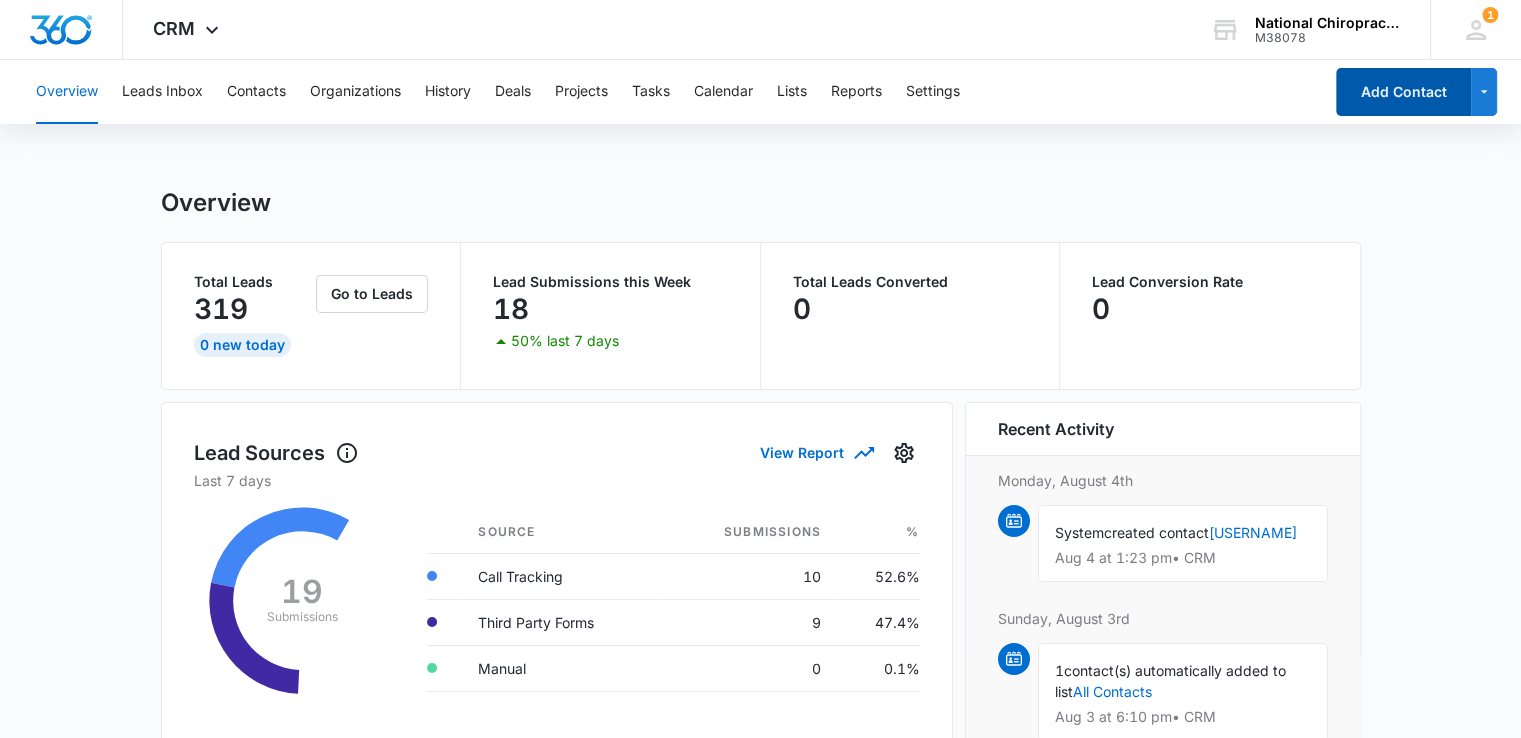 click on "Add Contact" at bounding box center (1403, 92) 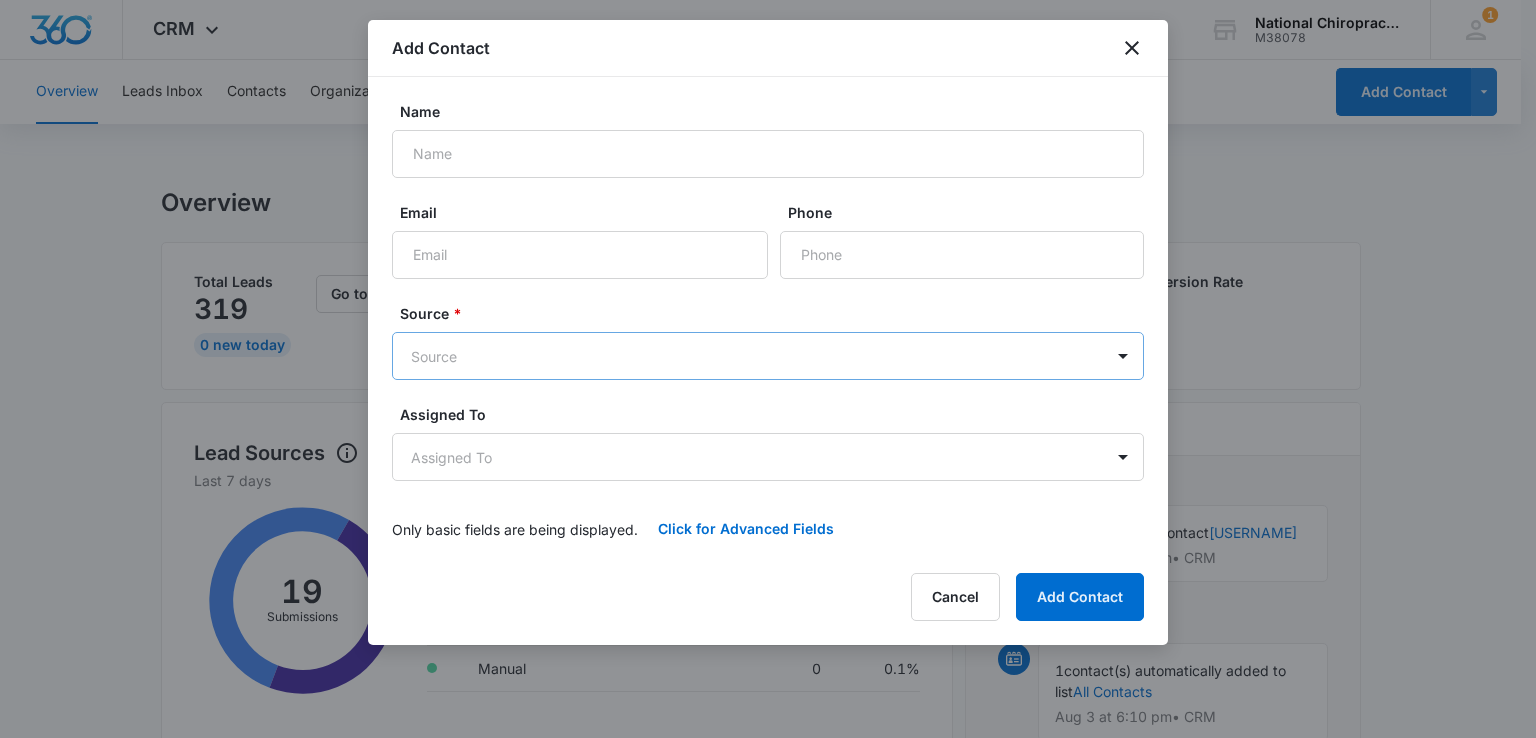 click on "CRM Apps Reputation Forms CRM Email Social Content Ads Intelligence Files Brand Settings National Chiropractic & Sports Rehabilitation LLC M38078 Your Accounts View All 1 FL [LAST] [EMAIL] My Profile 1 Notifications Support Logout Terms & Conditions • Privacy Policy Overview Leads Inbox Contacts Organizations History Deals Projects Tasks Calendar Lists Reports Settings Add Contact Overview Total Leads 319 0 New Today Go to Leads Lead Submissions this Week 18 50% last 7 days Total Leads Converted 0 Lead Conversion Rate 0 Lead Sources View Report Last 7 days 19 Submissions Source Submissions % Call Tracking 10 52.6% Third Party Forms 9 47.4% Manual 0 0.1% Overlooked Leads Name Lead age Quick actions [PHONE] [NUMBER] Days [PHONE] [NUMBER] Days [PHONE] [NUMBER] Days [PHONE] [NUMBER] Days [PHONE] [NUMBER] Days [PHONE] [NUMBER] Days [PHONE] [NUMBER] Days [PHONE] [NUMBER] Days See all 320 Open Tasks No Activity to Show Assign active tasks to get started See all 0" at bounding box center (768, 862) 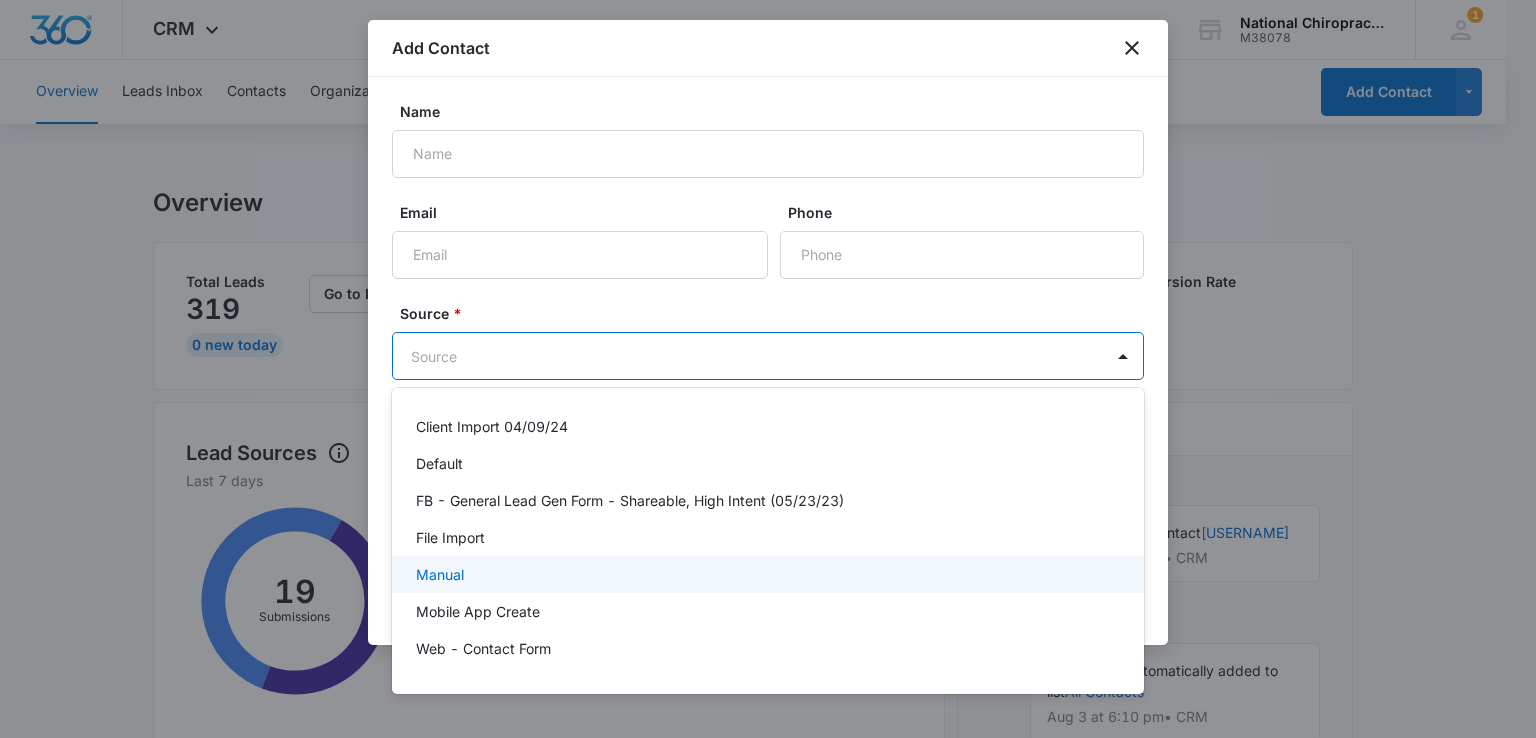 click on "Manual" at bounding box center (766, 574) 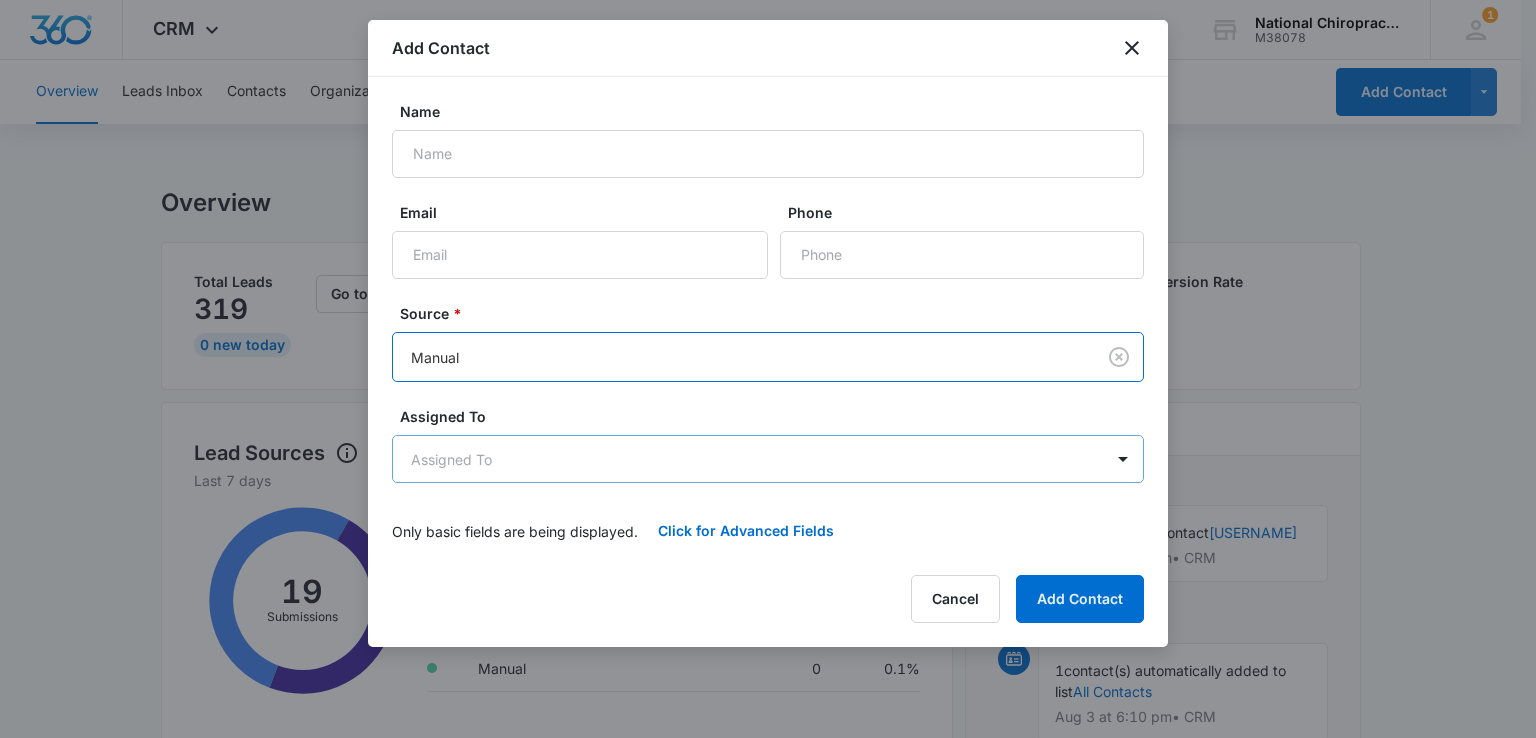click on "CRM Apps Reputation Forms CRM Email Social Content Ads Intelligence Files Brand Settings National Chiropractic & Sports Rehabilitation LLC M38078 Your Accounts View All 1 FL [LAST] [EMAIL] My Profile 1 Notifications Support Logout Terms & Conditions • Privacy Policy Overview Leads Inbox Contacts Organizations History Deals Projects Tasks Calendar Lists Reports Settings Add Contact Overview Total Leads 319 0 New Today Go to Leads Lead Submissions this Week 18 50% last 7 days Total Leads Converted 0 Lead Conversion Rate 0 Lead Sources View Report Last 7 days 19 Submissions Source Submissions % Call Tracking 10 52.6% Third Party Forms 9 47.4% Manual 0 0.1% Overlooked Leads Name Lead age Quick actions [PHONE] [NUMBER] Days [PHONE] [NUMBER] Days [PHONE] [NUMBER] Days [PHONE] [NUMBER] Days [PHONE] [NUMBER] Days [PHONE] [NUMBER] Days [PHONE] [NUMBER] Days [PHONE] [NUMBER] Days See all 320 Open Tasks No Activity to Show Assign active tasks to get started See all 0" at bounding box center [768, 862] 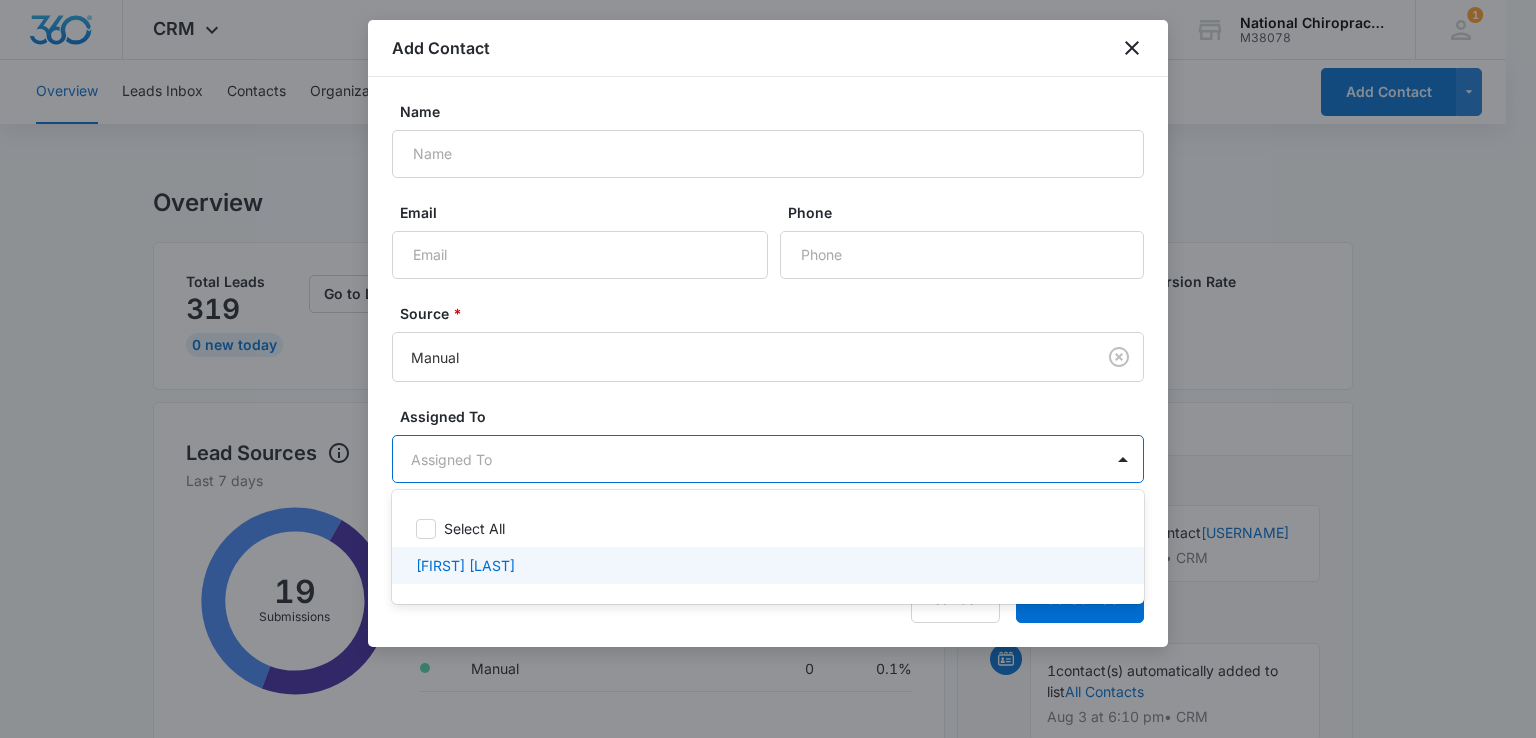 click on "[FIRST] [LAST]" at bounding box center [766, 565] 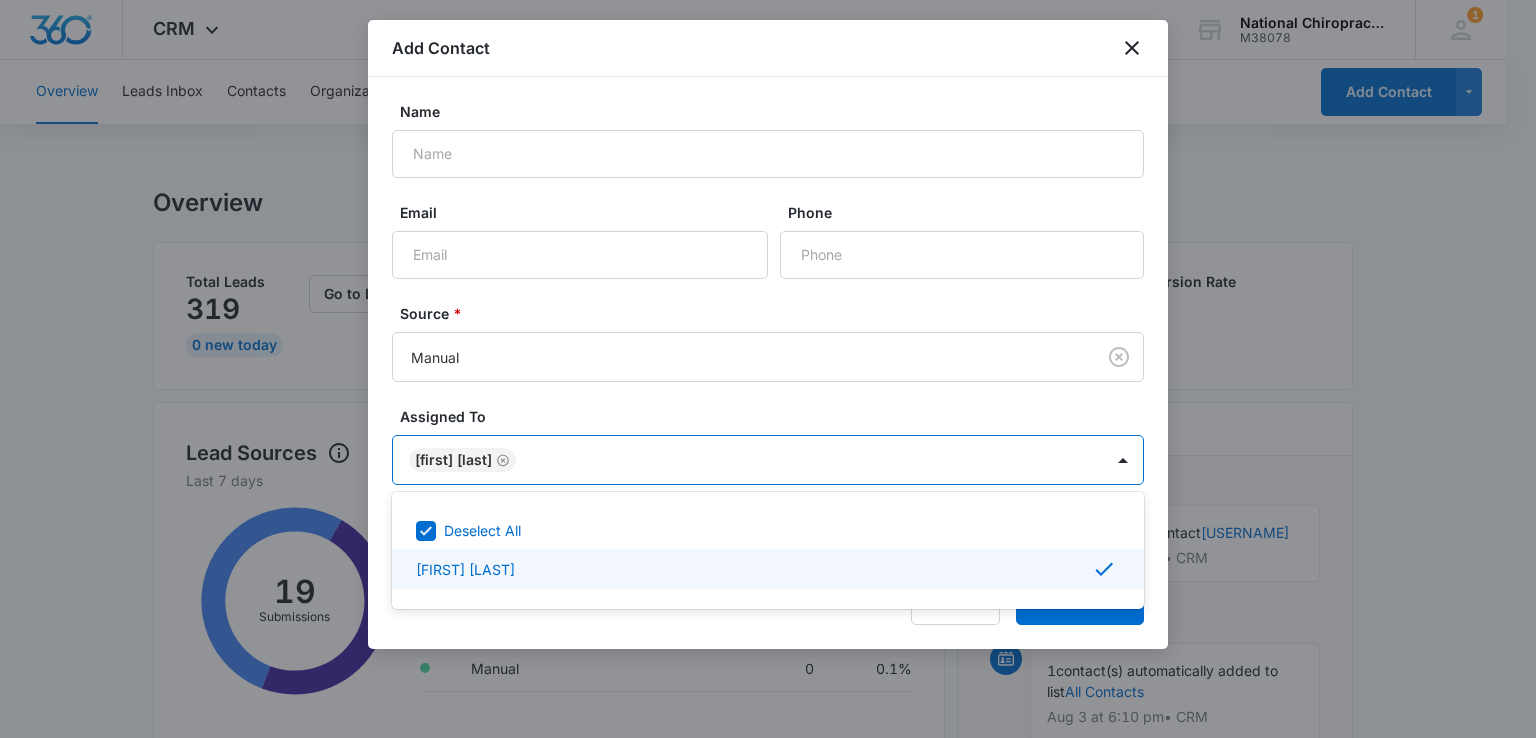click on "[FIRST] [LAST]" at bounding box center (768, 569) 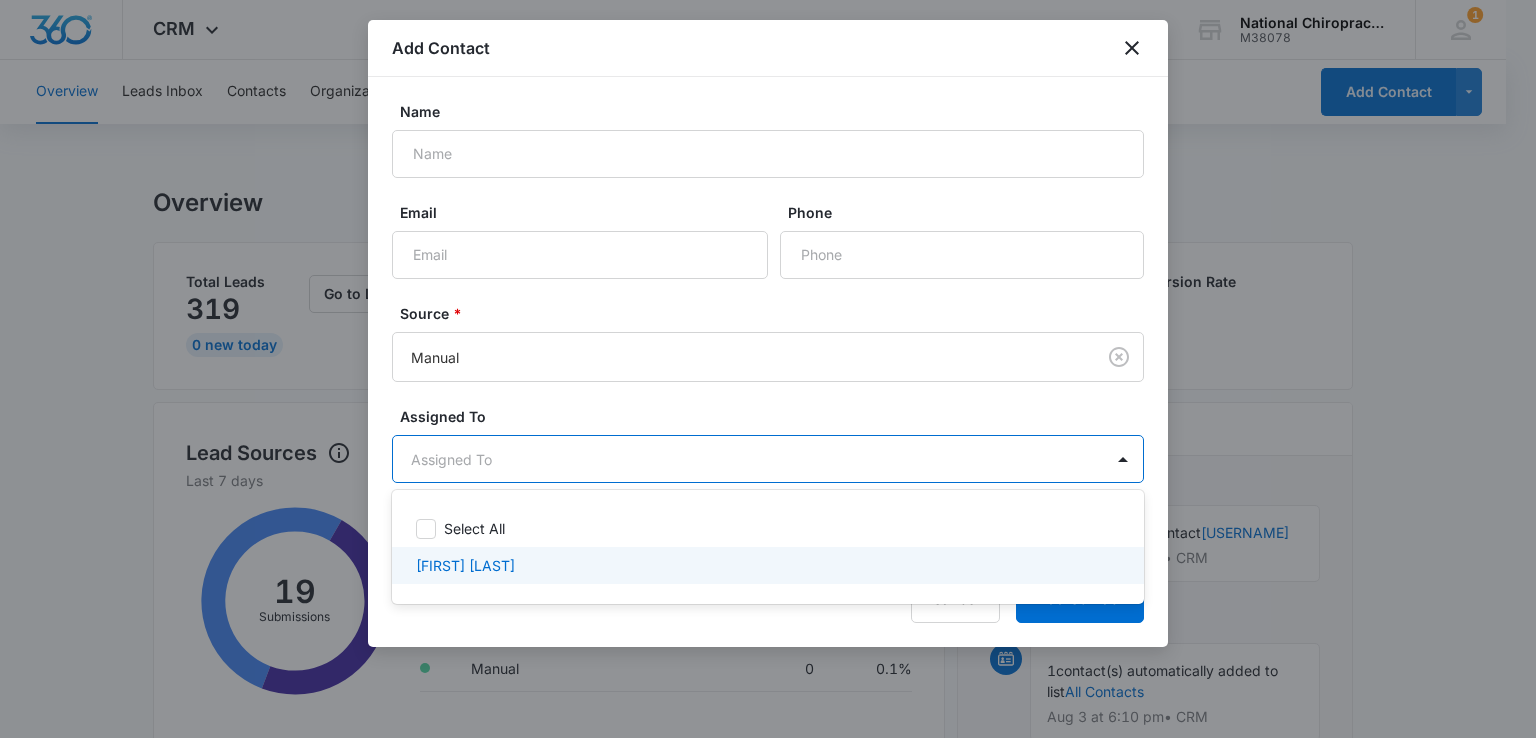 click on "[FIRST] [LAST]" at bounding box center (766, 565) 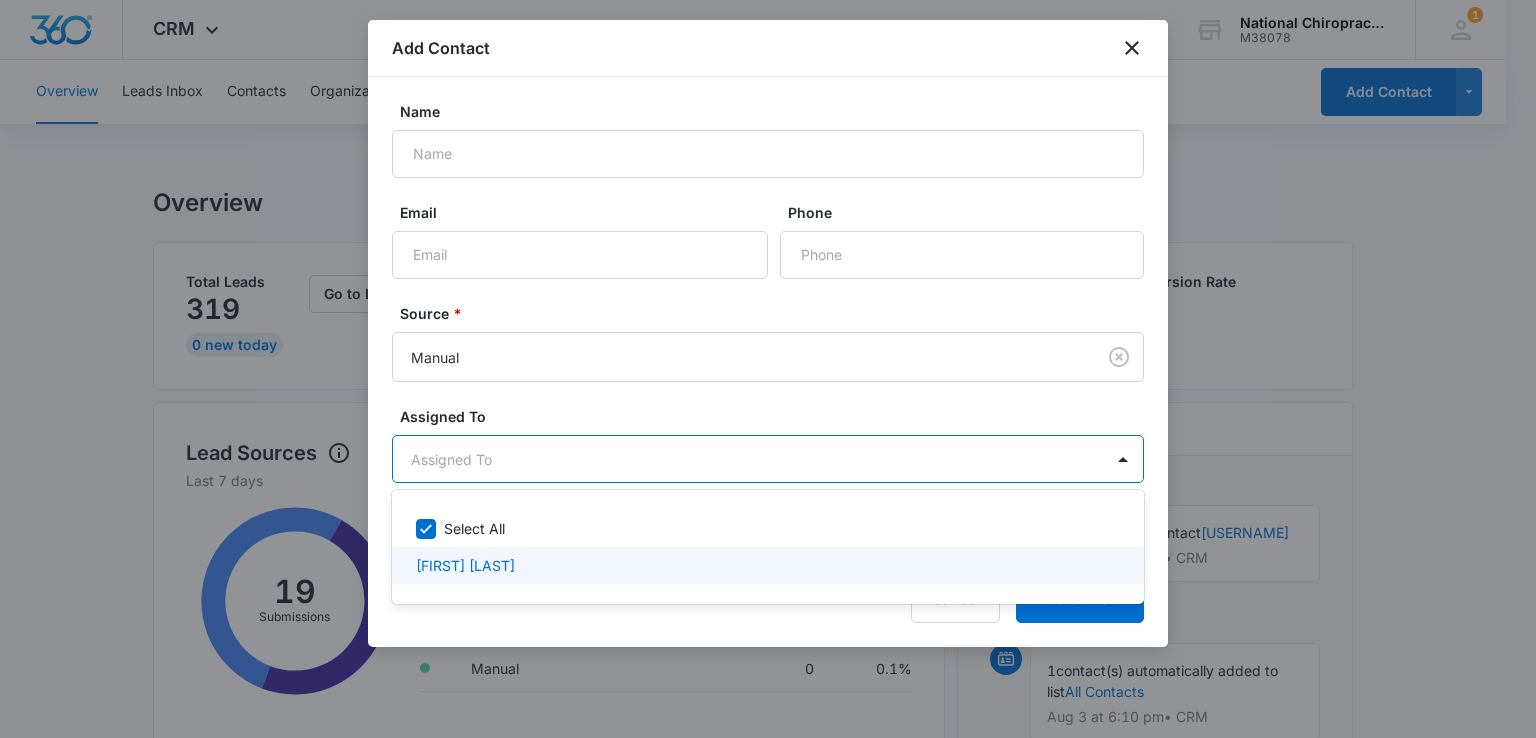 checkbox on "true" 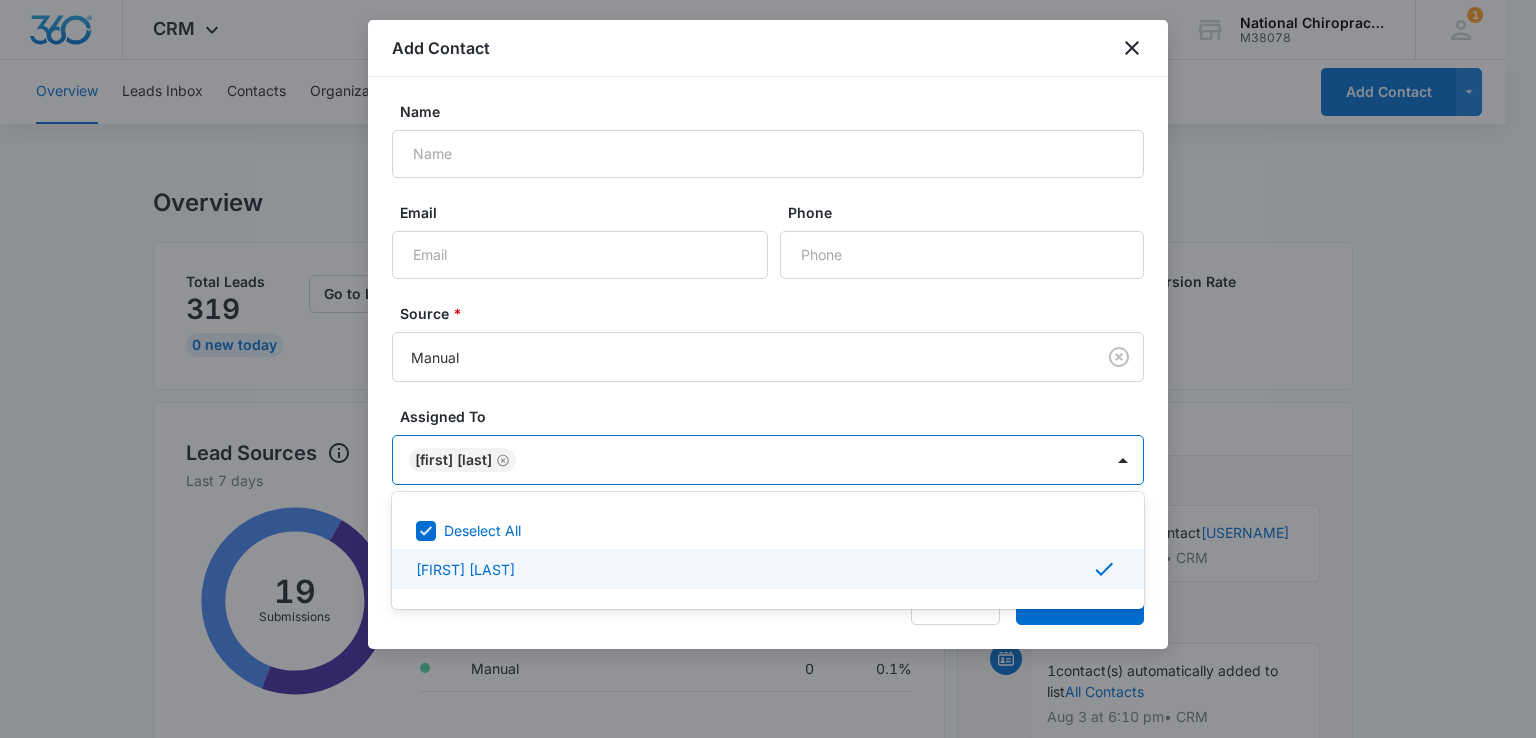 click at bounding box center (768, 369) 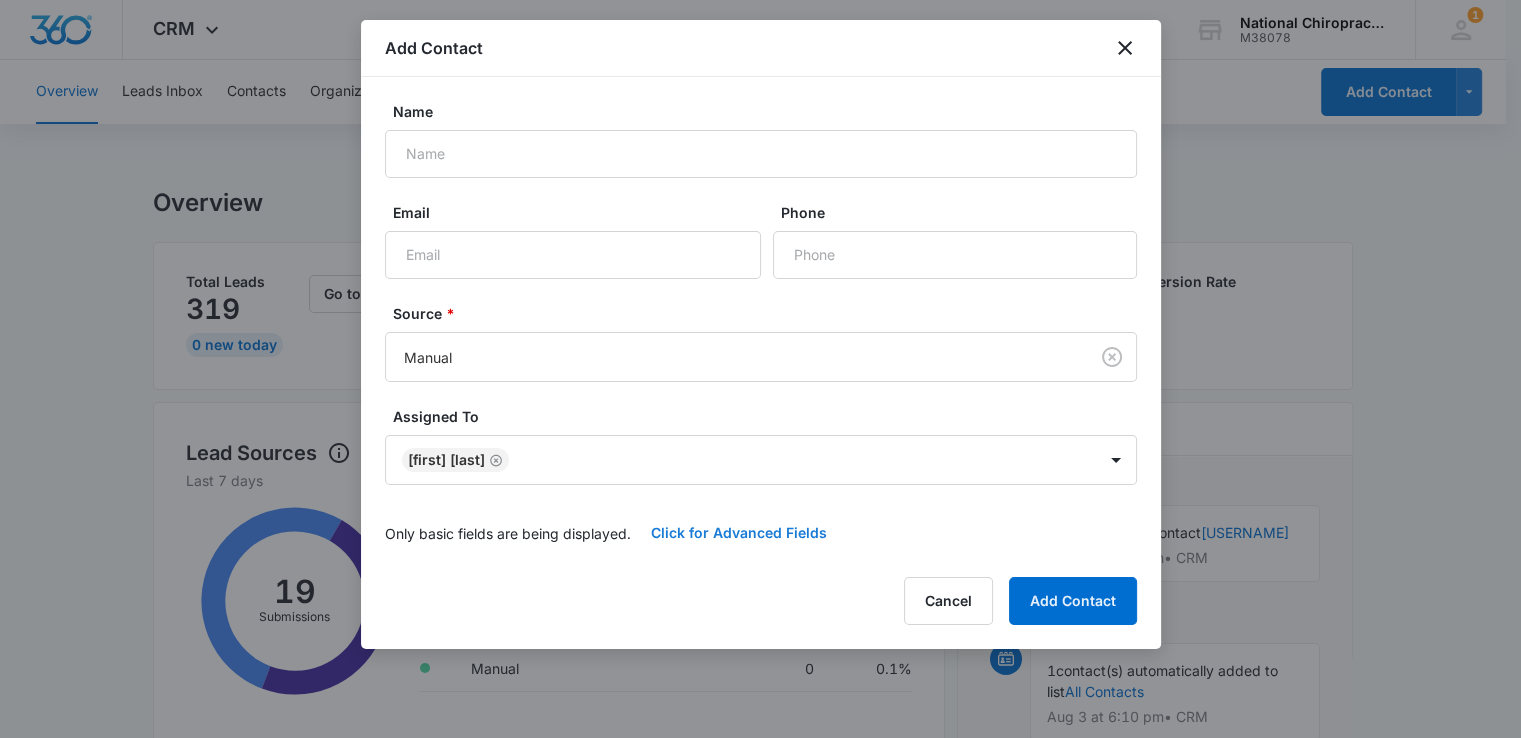 click on "Click for Advanced Fields" at bounding box center [739, 533] 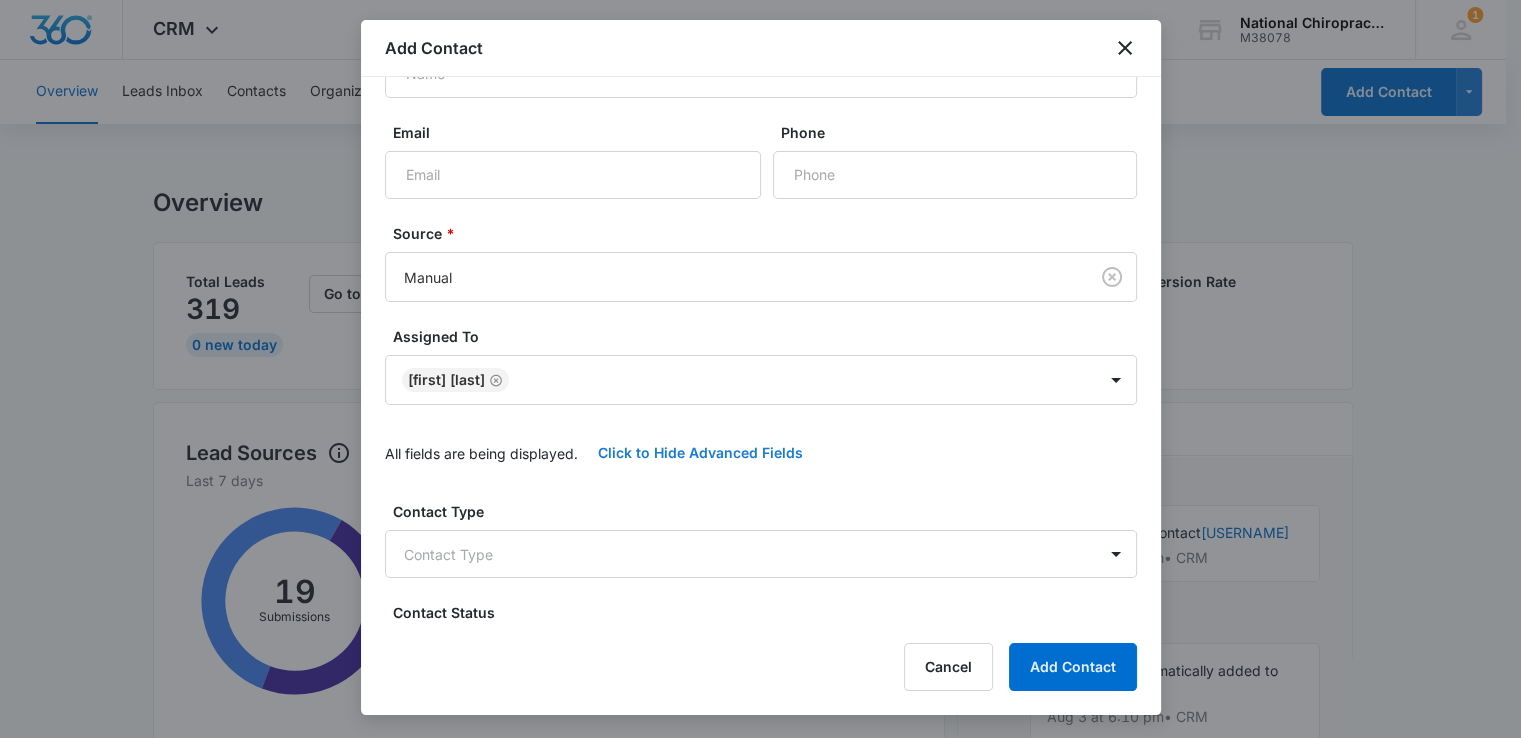 scroll, scrollTop: 200, scrollLeft: 0, axis: vertical 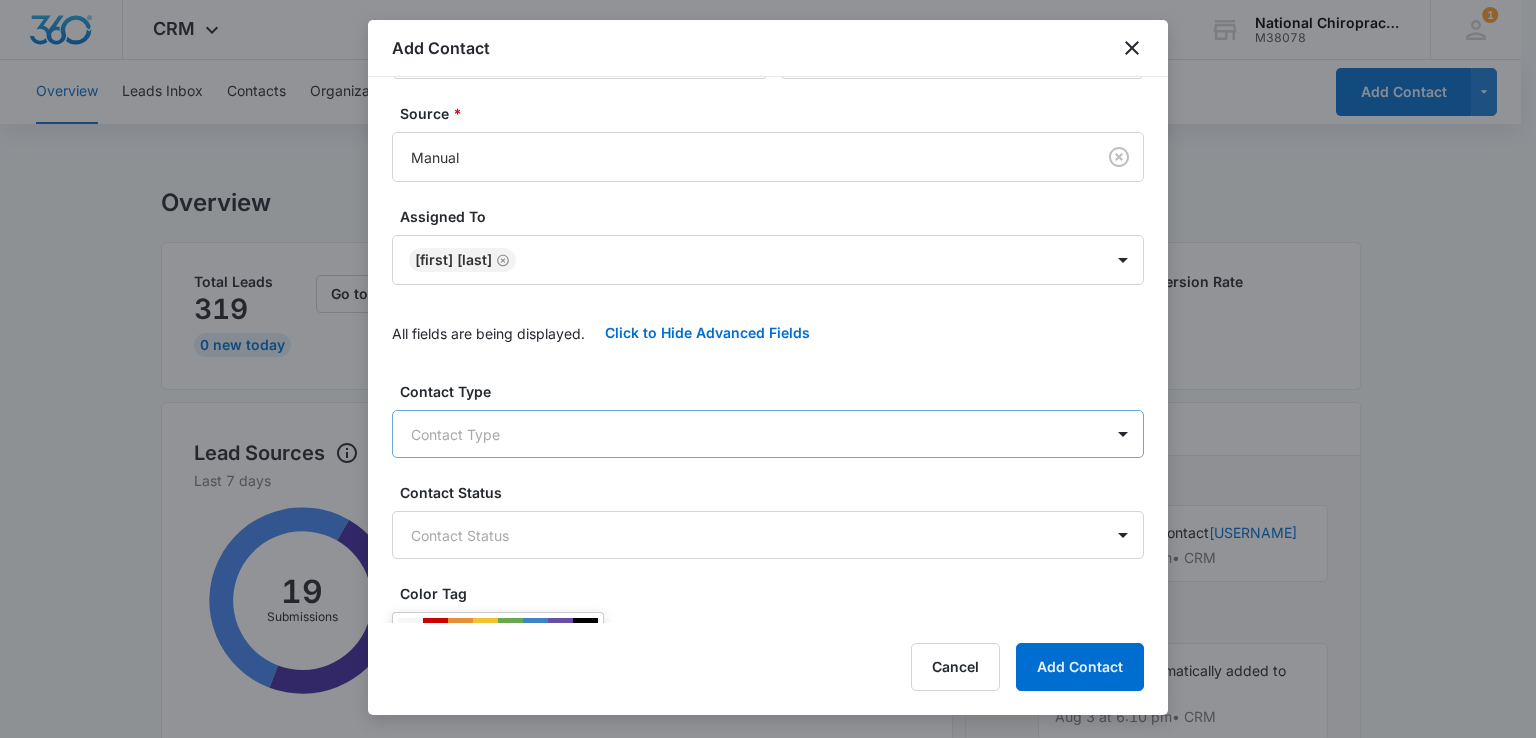 click on "CRM Apps Reputation Forms CRM Email Social Content Ads Intelligence Files Brand Settings National Chiropractic & Sports Rehabilitation LLC M38078 Your Accounts View All 1 FL [LAST] [EMAIL] My Profile 1 Notifications Support Logout Terms & Conditions • Privacy Policy Overview Leads Inbox Contacts Organizations History Deals Projects Tasks Calendar Lists Reports Settings Add Contact Overview Total Leads 319 0 New Today Go to Leads Lead Submissions this Week 18 50% last 7 days Total Leads Converted 0 Lead Conversion Rate 0 Lead Sources View Report Last 7 days 19 Submissions Source Submissions % Call Tracking 10 52.6% Third Party Forms 9 47.4% Manual 0 0.1% Overlooked Leads Name Lead age Quick actions [PHONE] [NUMBER] Days [PHONE] [NUMBER] Days [PHONE] [NUMBER] Days [PHONE] [NUMBER] Days [PHONE] [NUMBER] Days [PHONE] [NUMBER] Days [PHONE] [NUMBER] Days [PHONE] [NUMBER] Days See all 320 Open Tasks No Activity to Show Assign active tasks to get started See all 0" at bounding box center [768, 862] 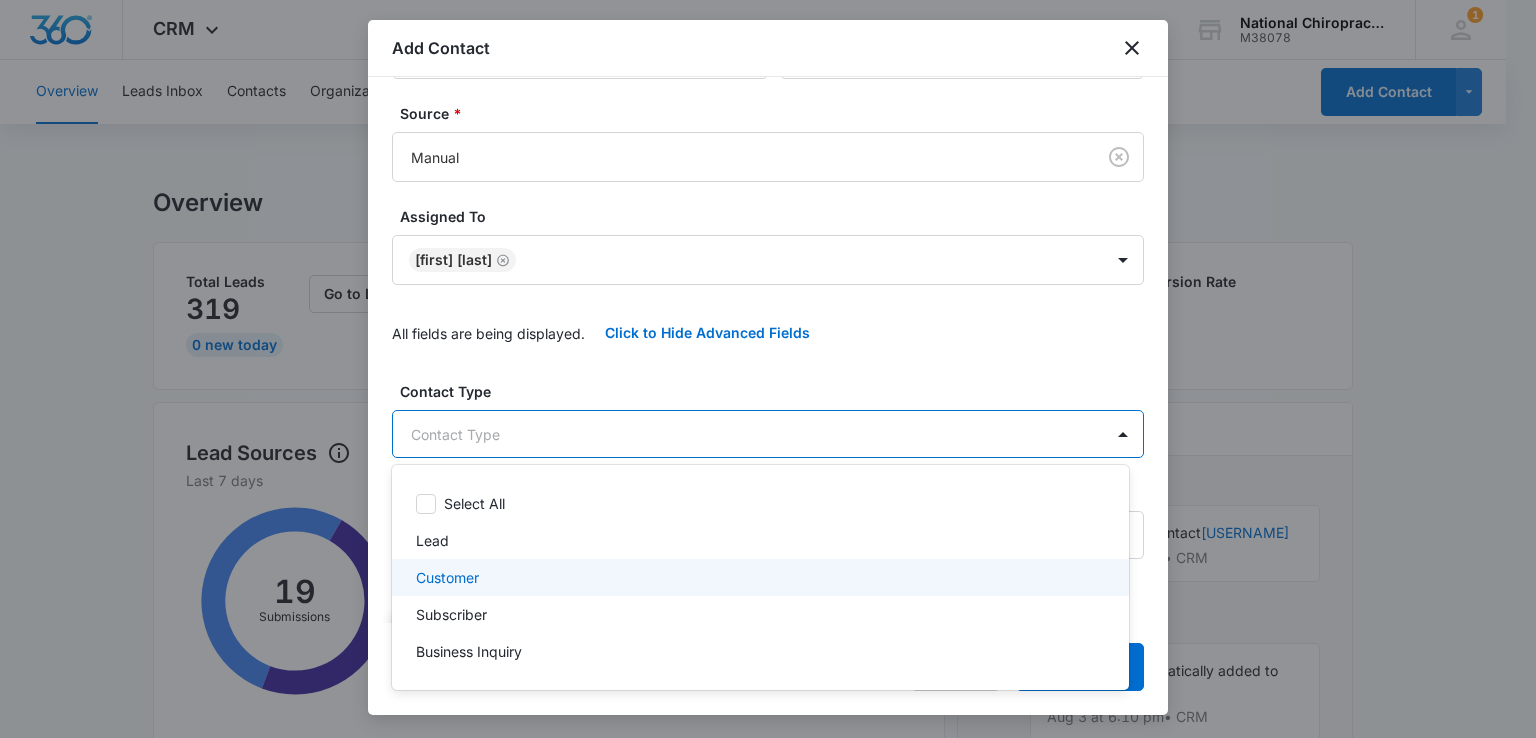 click on "Customer" at bounding box center (760, 577) 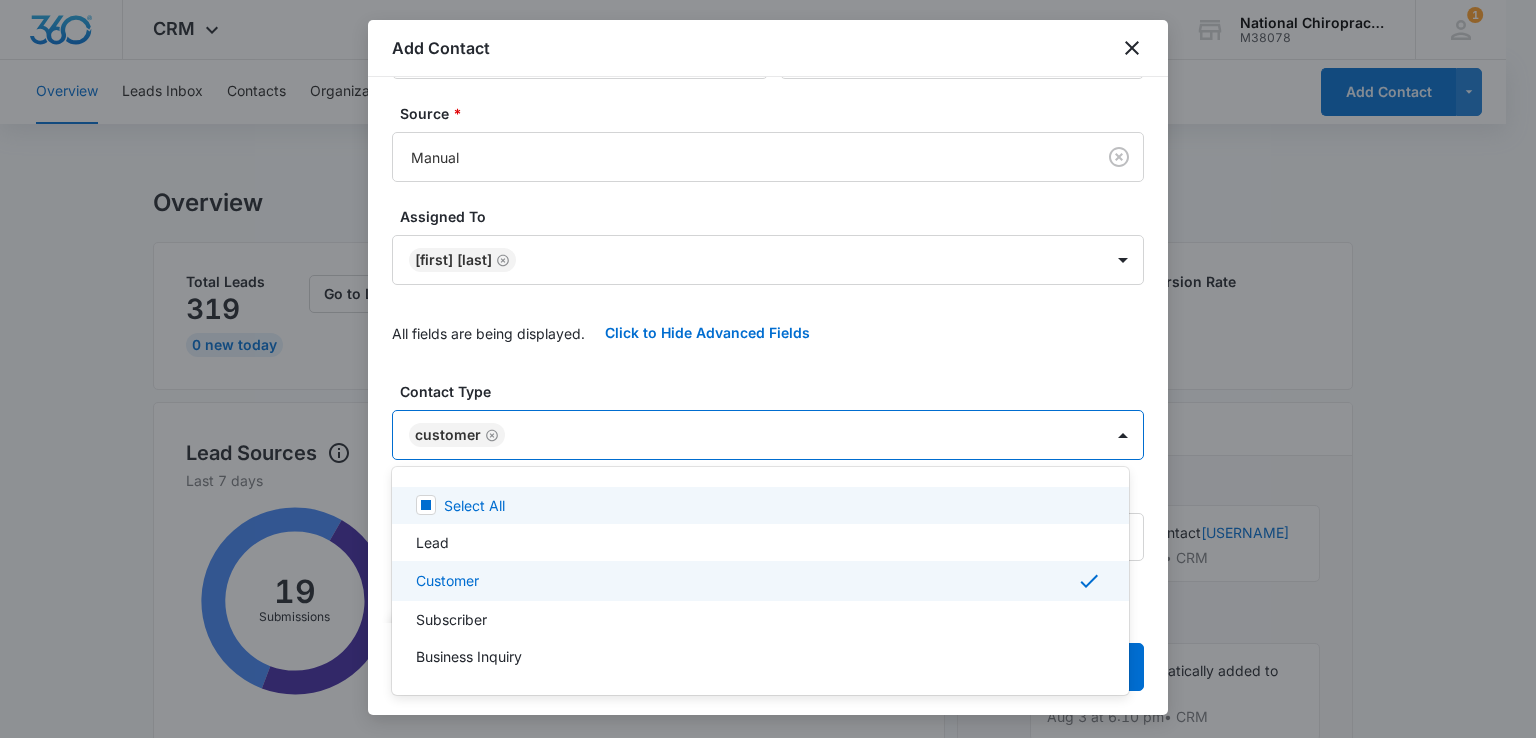 click at bounding box center (768, 369) 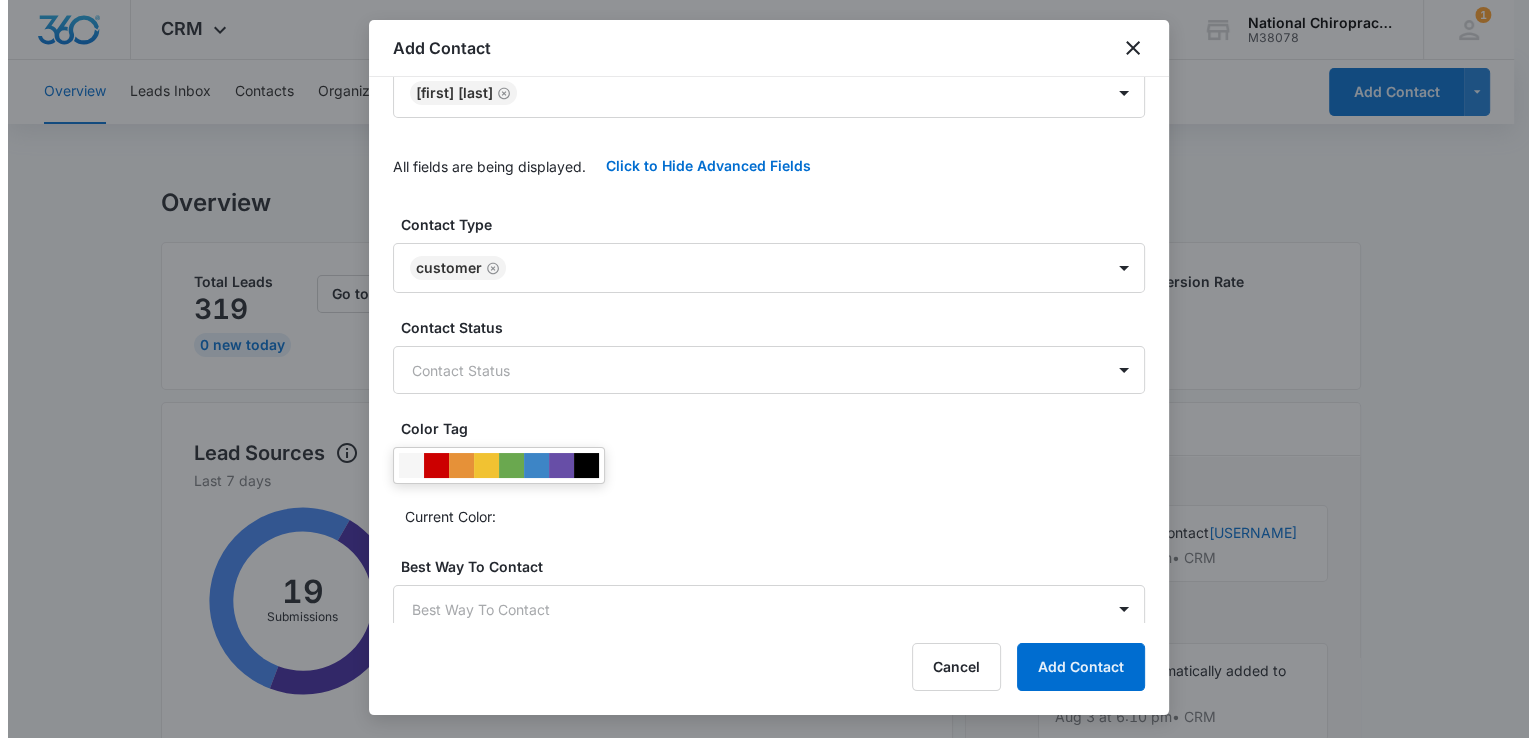 scroll, scrollTop: 400, scrollLeft: 0, axis: vertical 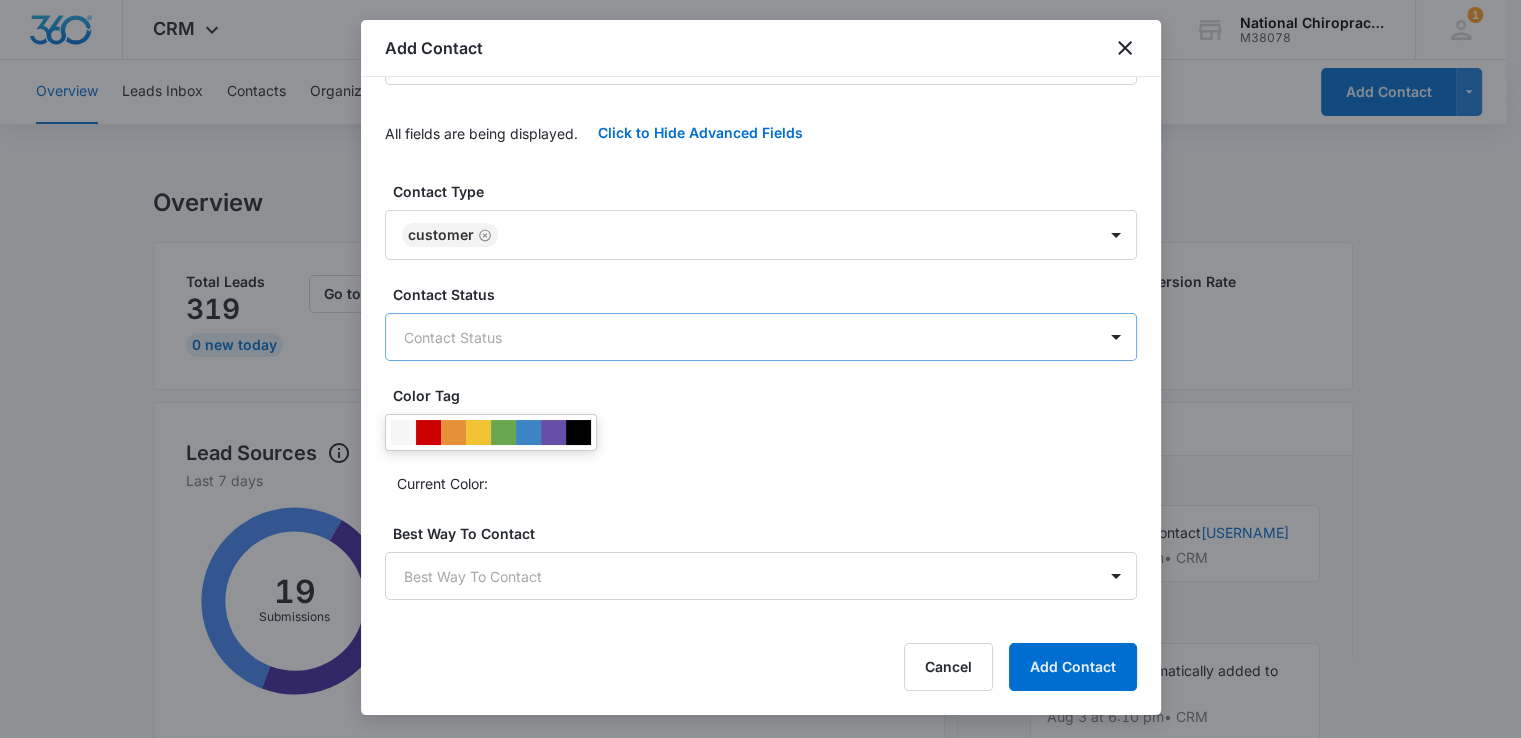 click on "CRM Apps Reputation Forms CRM Email Social Content Ads Intelligence Files Brand Settings National Chiropractic & Sports Rehabilitation LLC M38078 Your Accounts View All 1 FL [LAST] [EMAIL] My Profile 1 Notifications Support Logout Terms & Conditions • Privacy Policy Overview Leads Inbox Contacts Organizations History Deals Projects Tasks Calendar Lists Reports Settings Add Contact Overview Total Leads 319 0 New Today Go to Leads Lead Submissions this Week 18 50% last 7 days Total Leads Converted 0 Lead Conversion Rate 0 Lead Sources View Report Last 7 days 19 Submissions Source Submissions % Call Tracking 10 52.6% Third Party Forms 9 47.4% Manual 0 0.1% Overlooked Leads Name Lead age Quick actions [PHONE] [NUMBER] Days [PHONE] [NUMBER] Days [PHONE] [NUMBER] Days [PHONE] [NUMBER] Days [PHONE] [NUMBER] Days [PHONE] [NUMBER] Days [PHONE] [NUMBER] Days [PHONE] [NUMBER] Days See all 320 Open Tasks No Activity to Show Assign active tasks to get started See all 0" at bounding box center (760, 862) 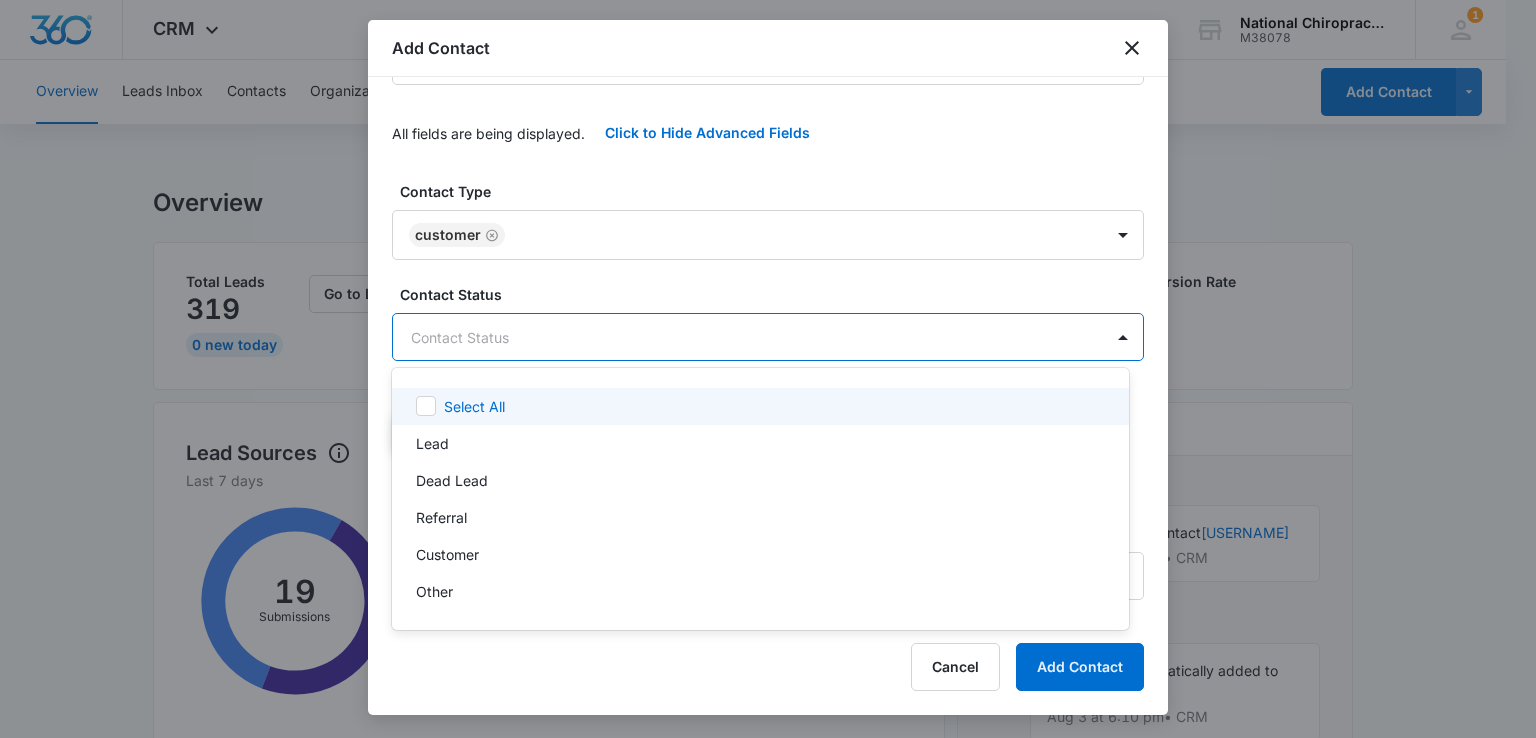 click at bounding box center [768, 369] 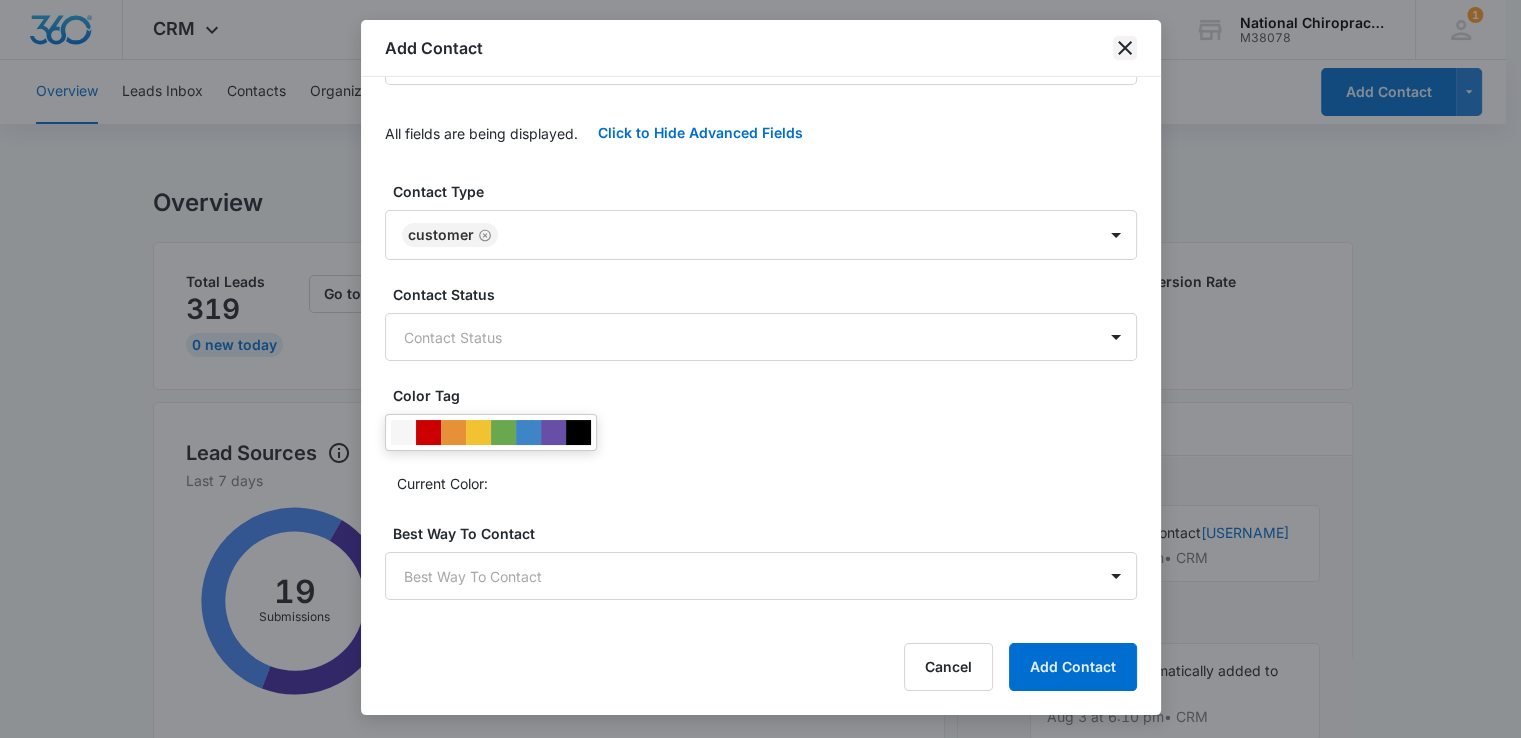 click 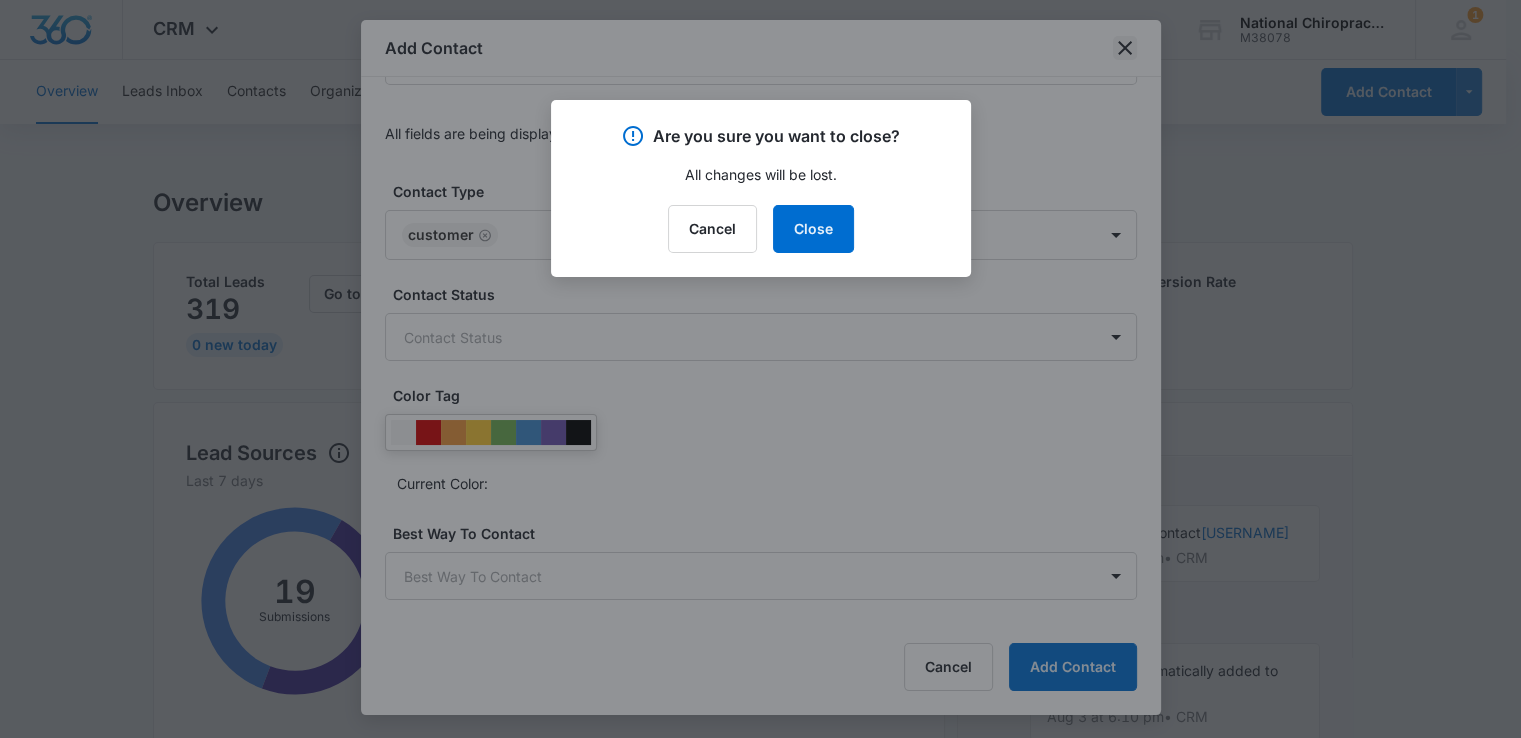 click at bounding box center [760, 369] 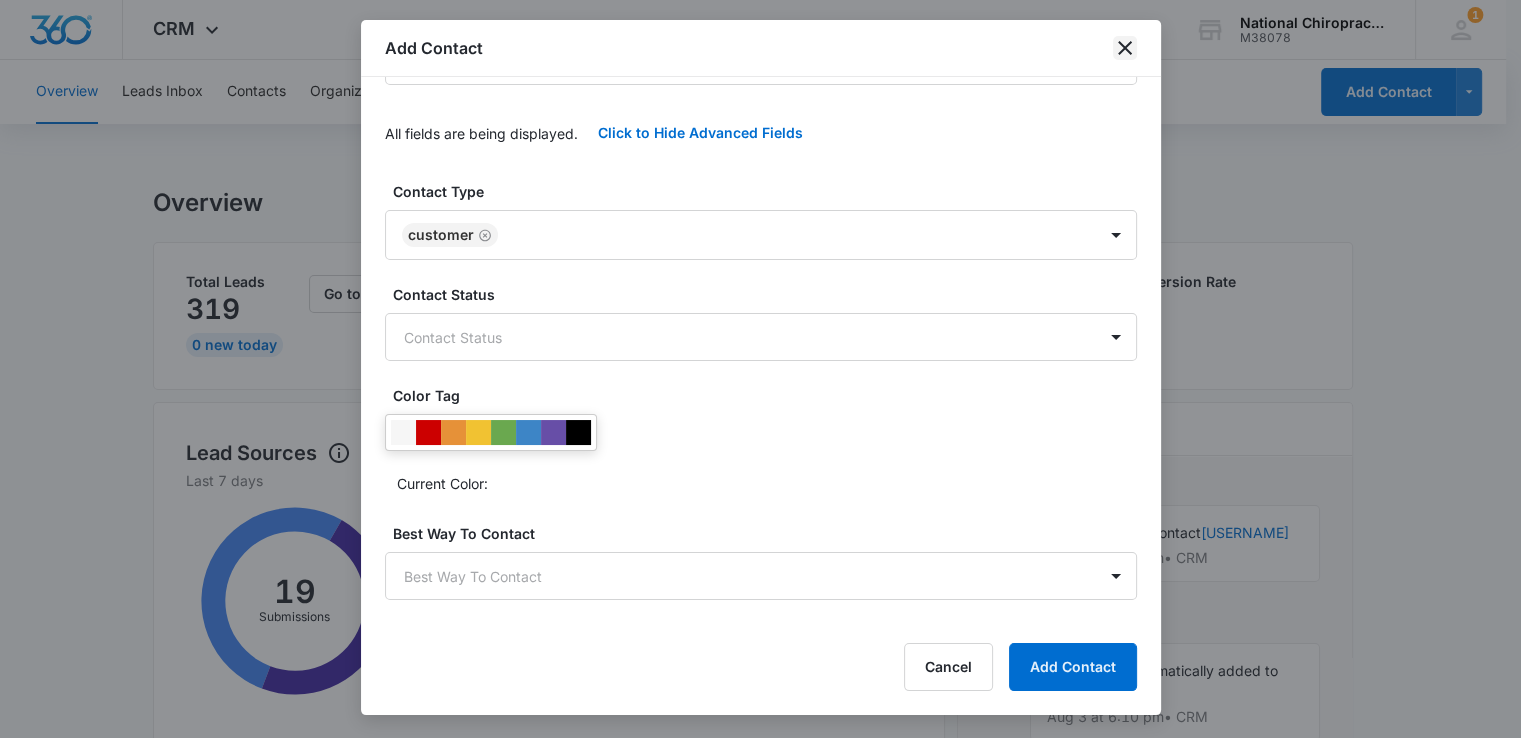 click 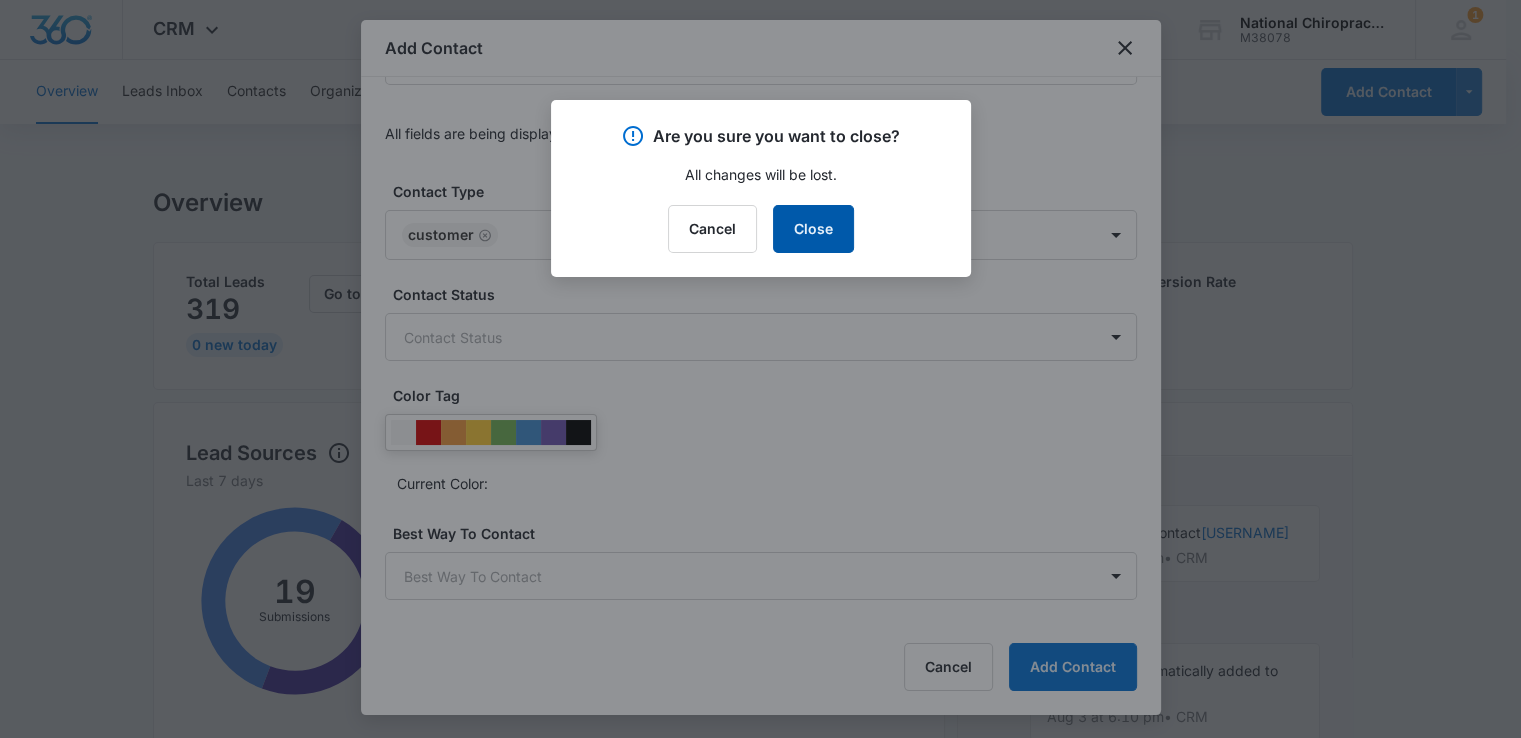 click on "Close" at bounding box center [813, 229] 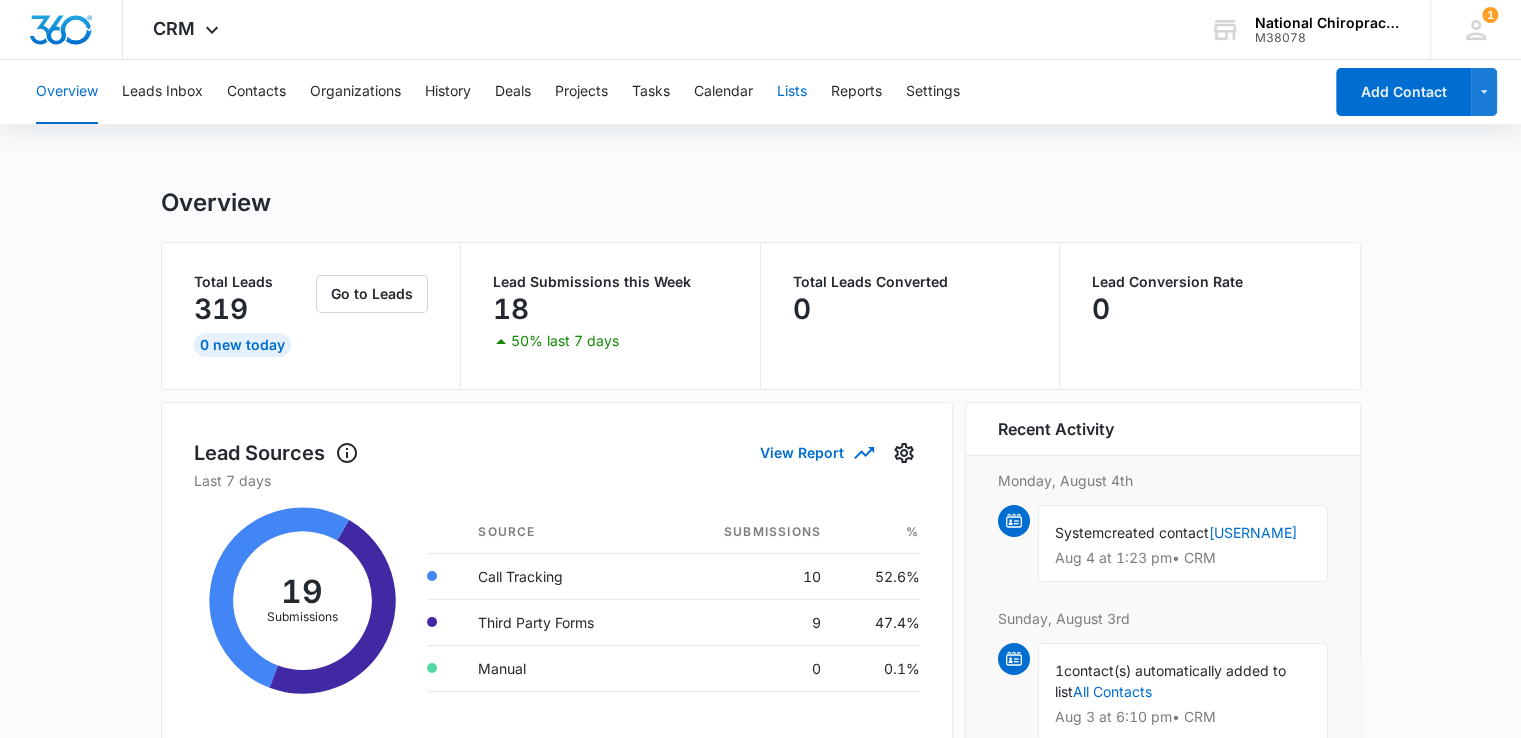 click on "Lists" at bounding box center [792, 92] 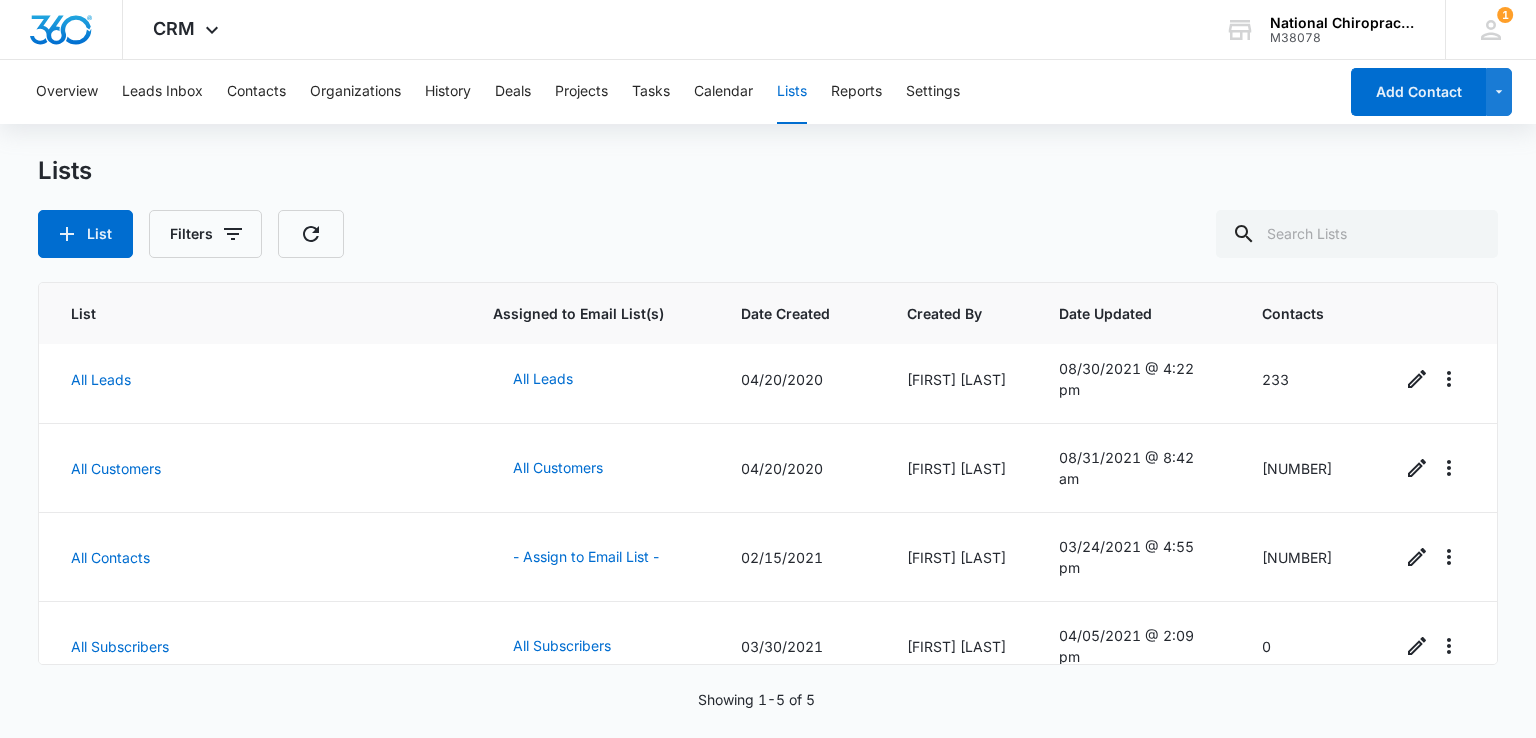 scroll, scrollTop: 0, scrollLeft: 0, axis: both 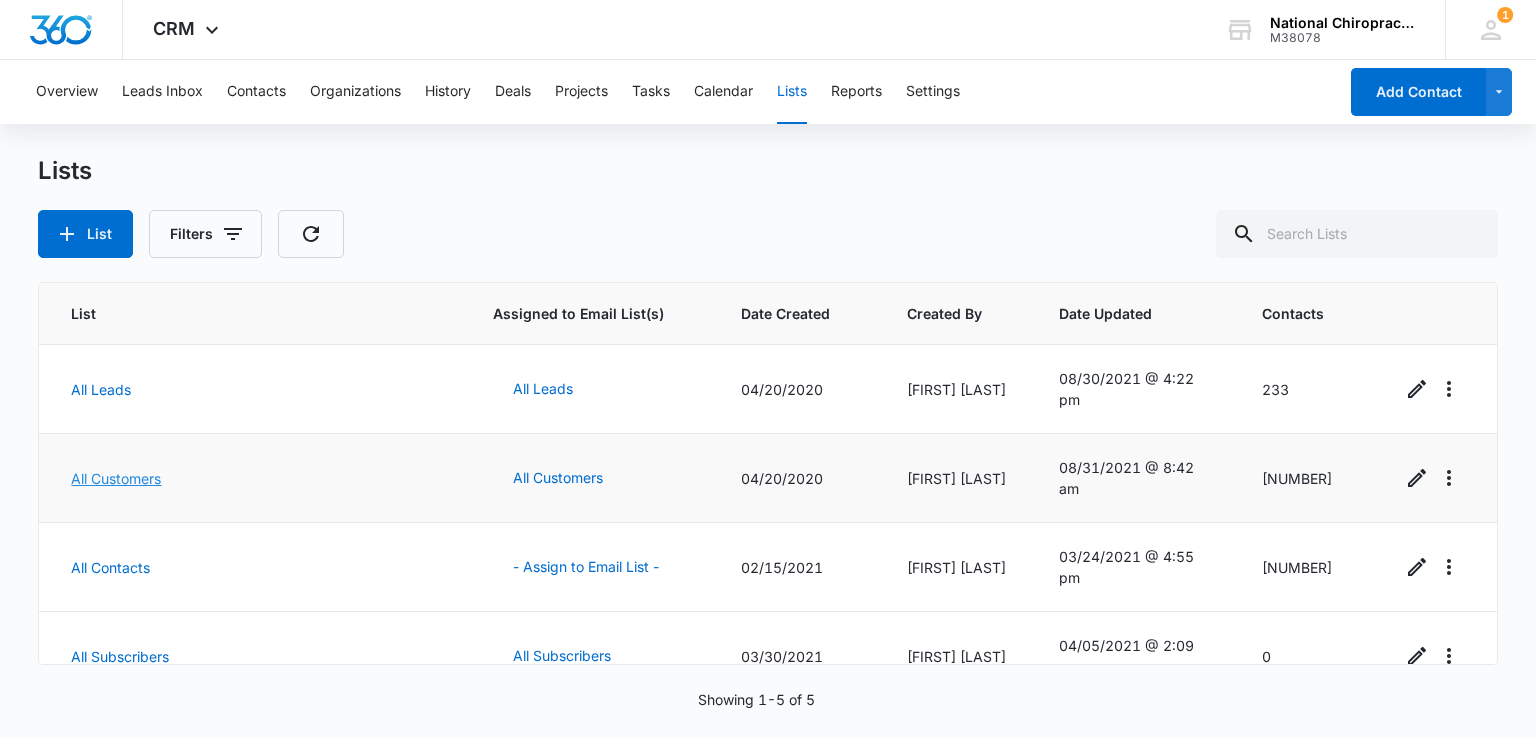 click on "All Customers" at bounding box center (116, 478) 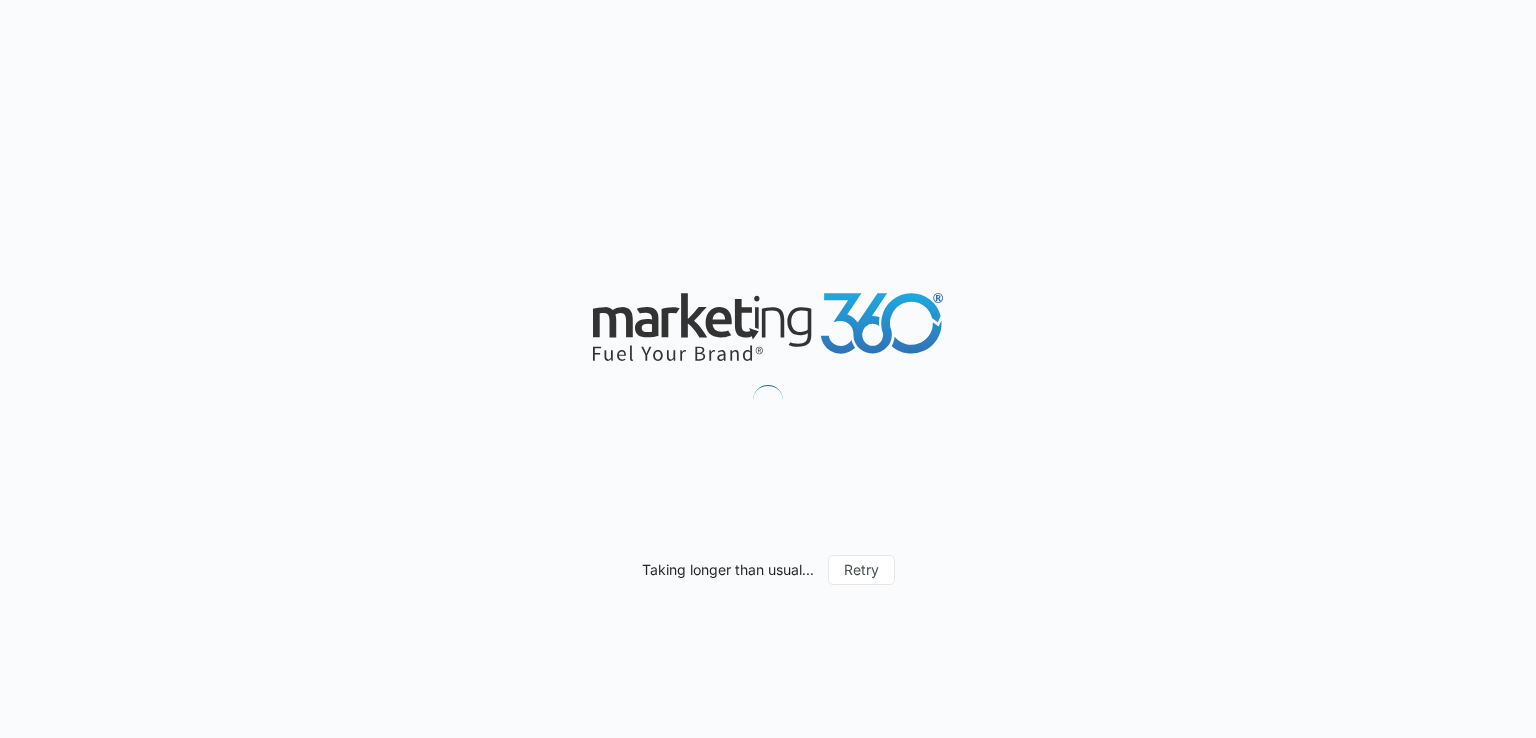 scroll, scrollTop: 0, scrollLeft: 0, axis: both 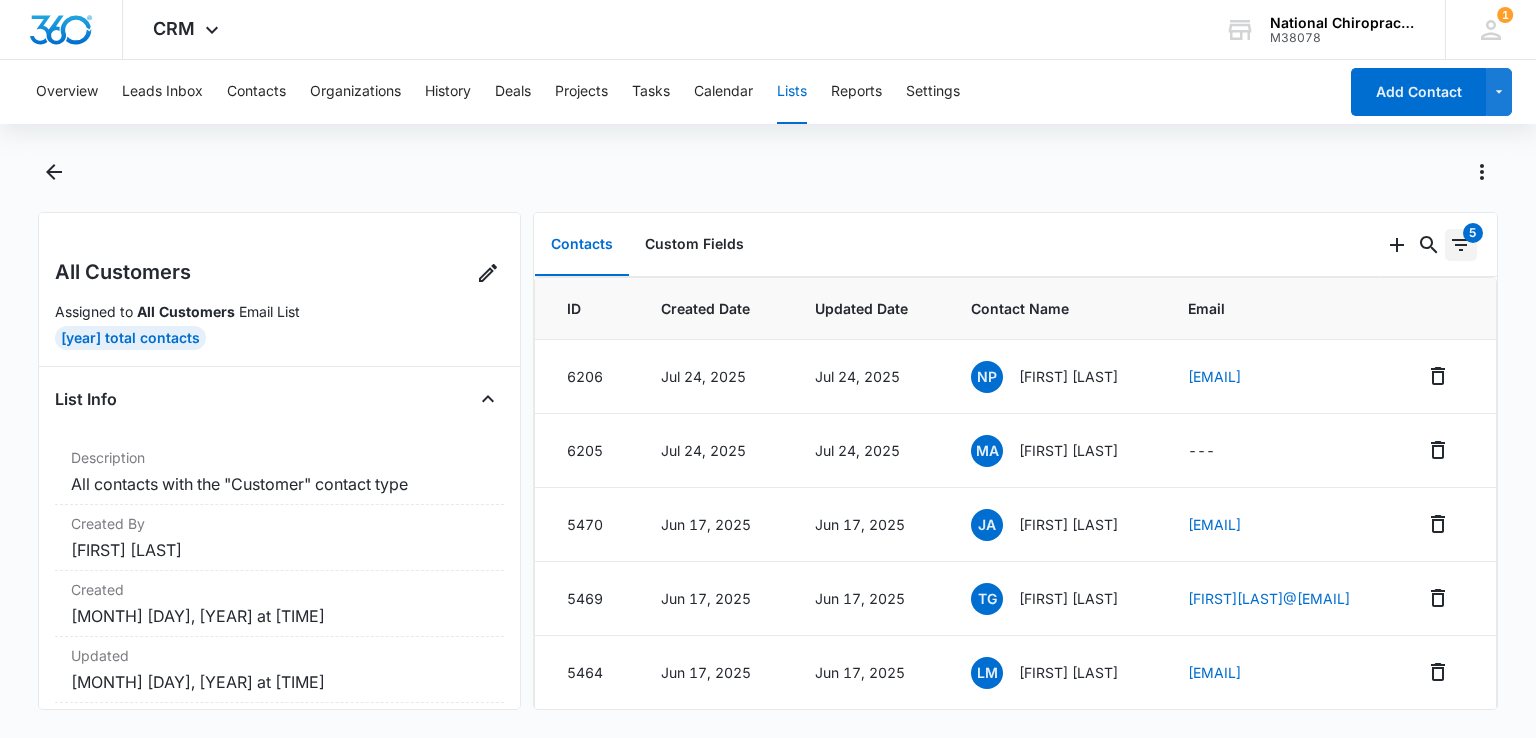 click 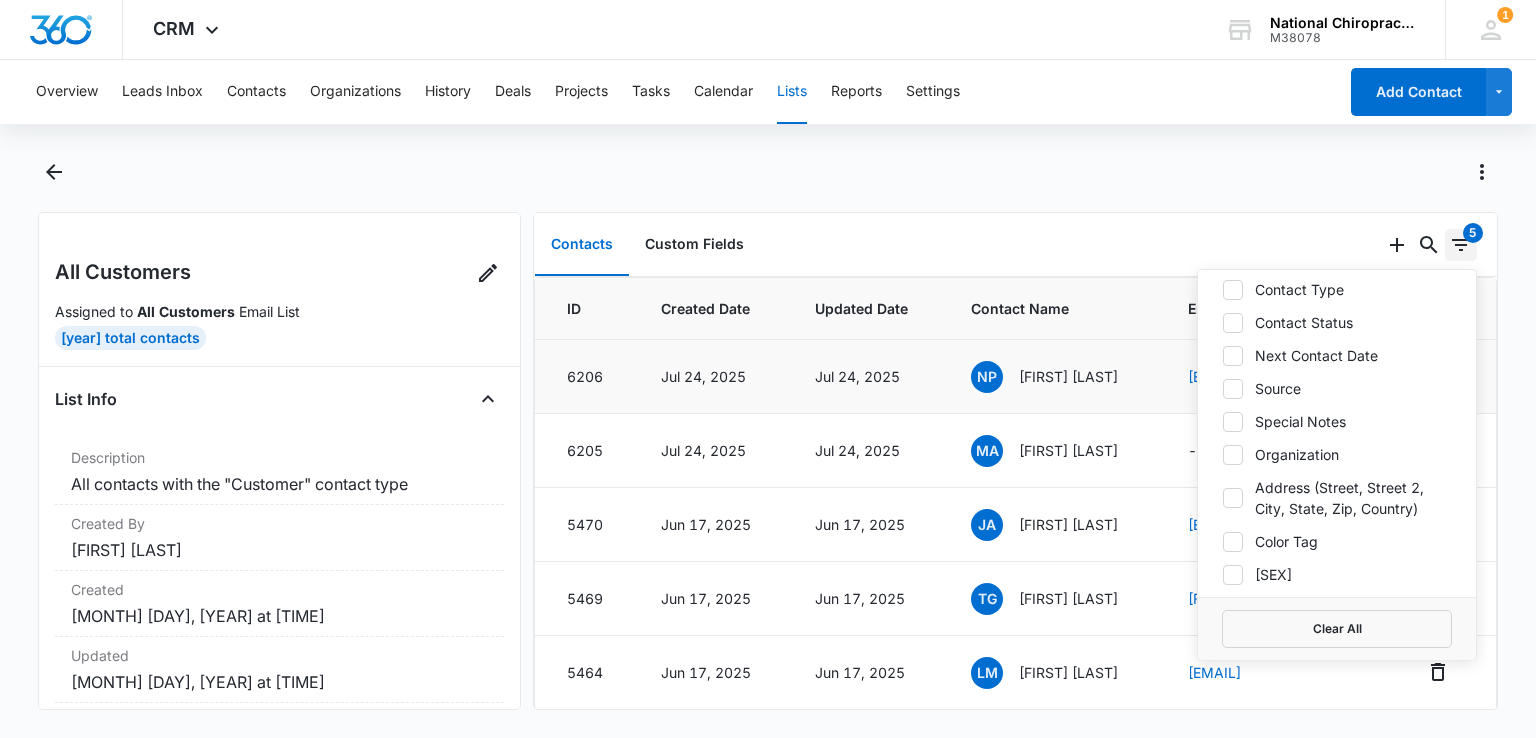 scroll, scrollTop: 100, scrollLeft: 0, axis: vertical 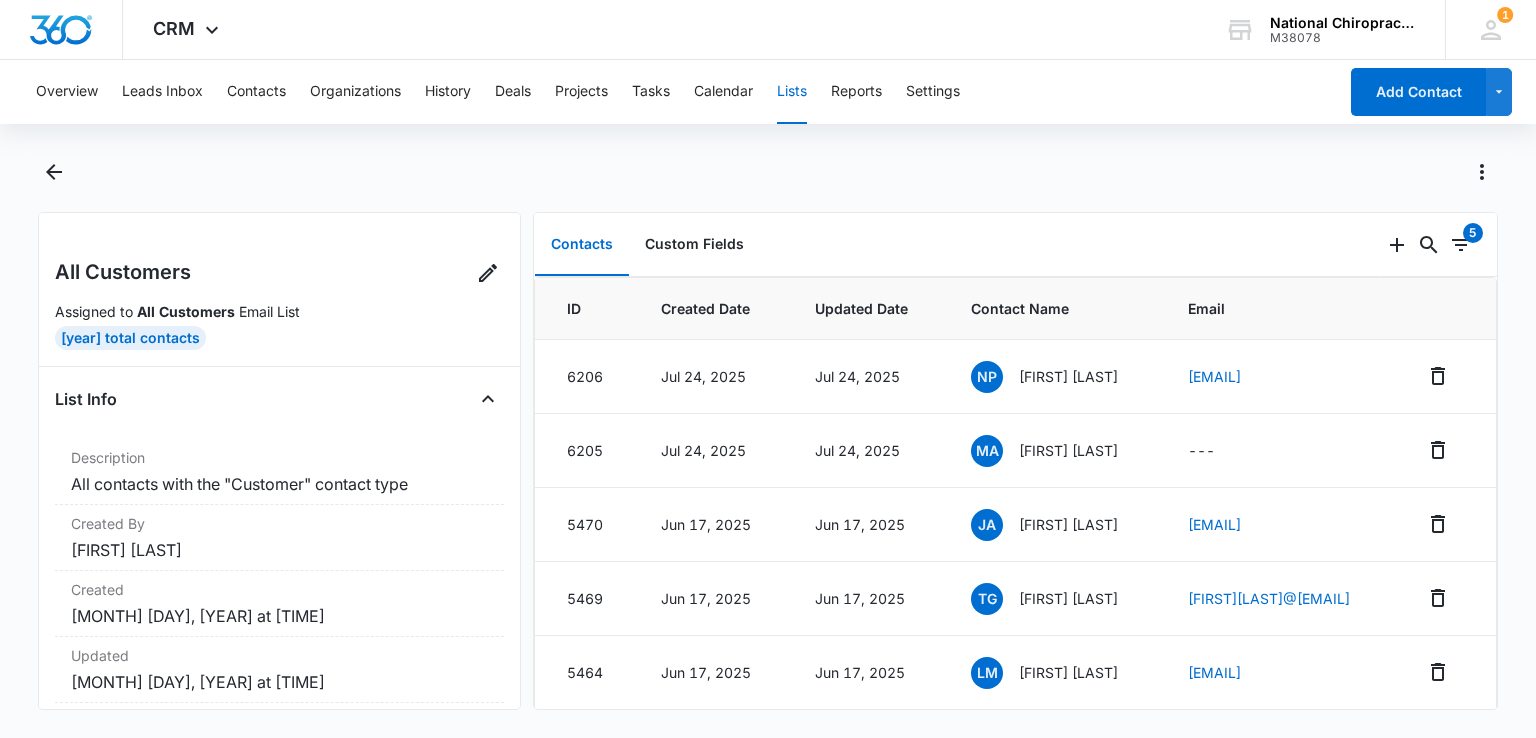 click at bounding box center [767, 184] 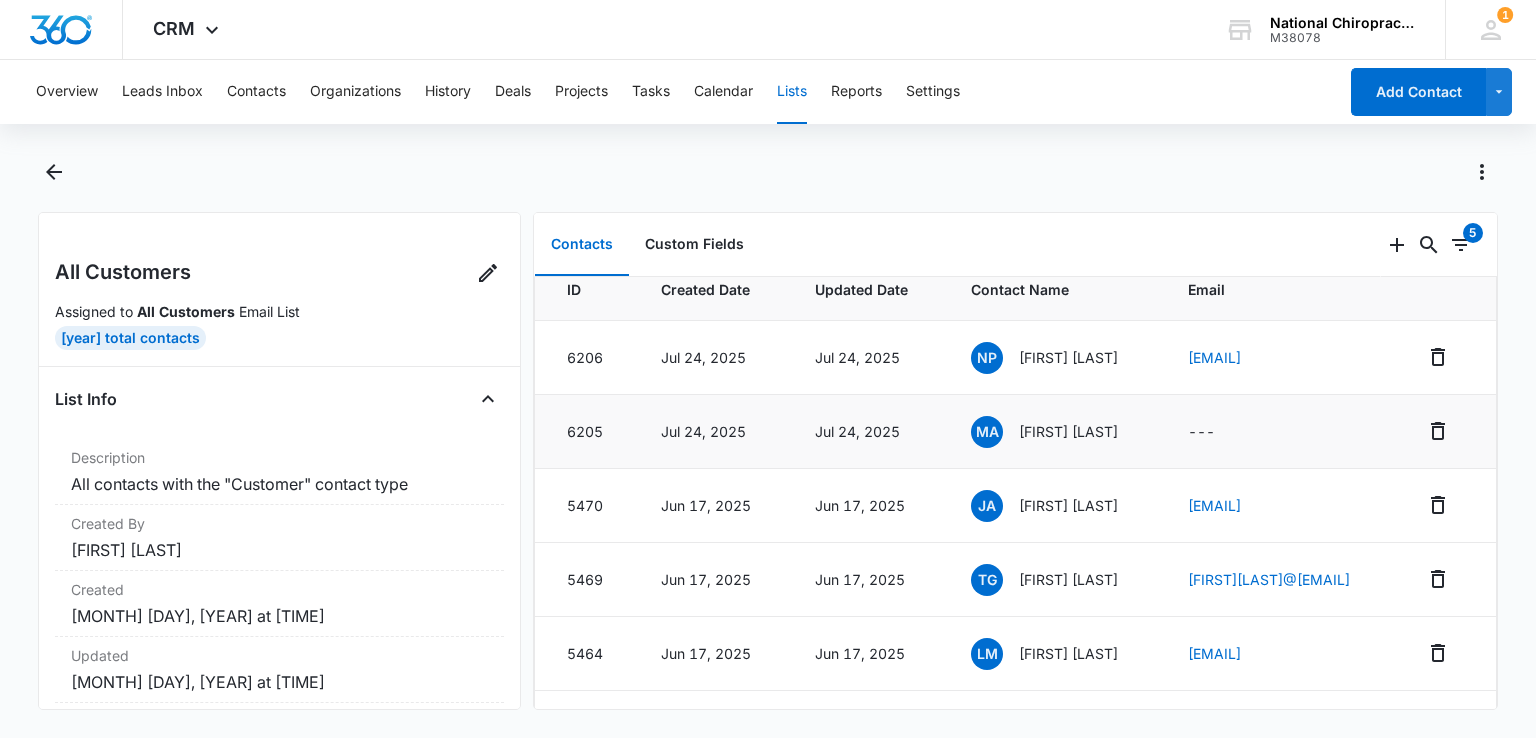 scroll, scrollTop: 0, scrollLeft: 0, axis: both 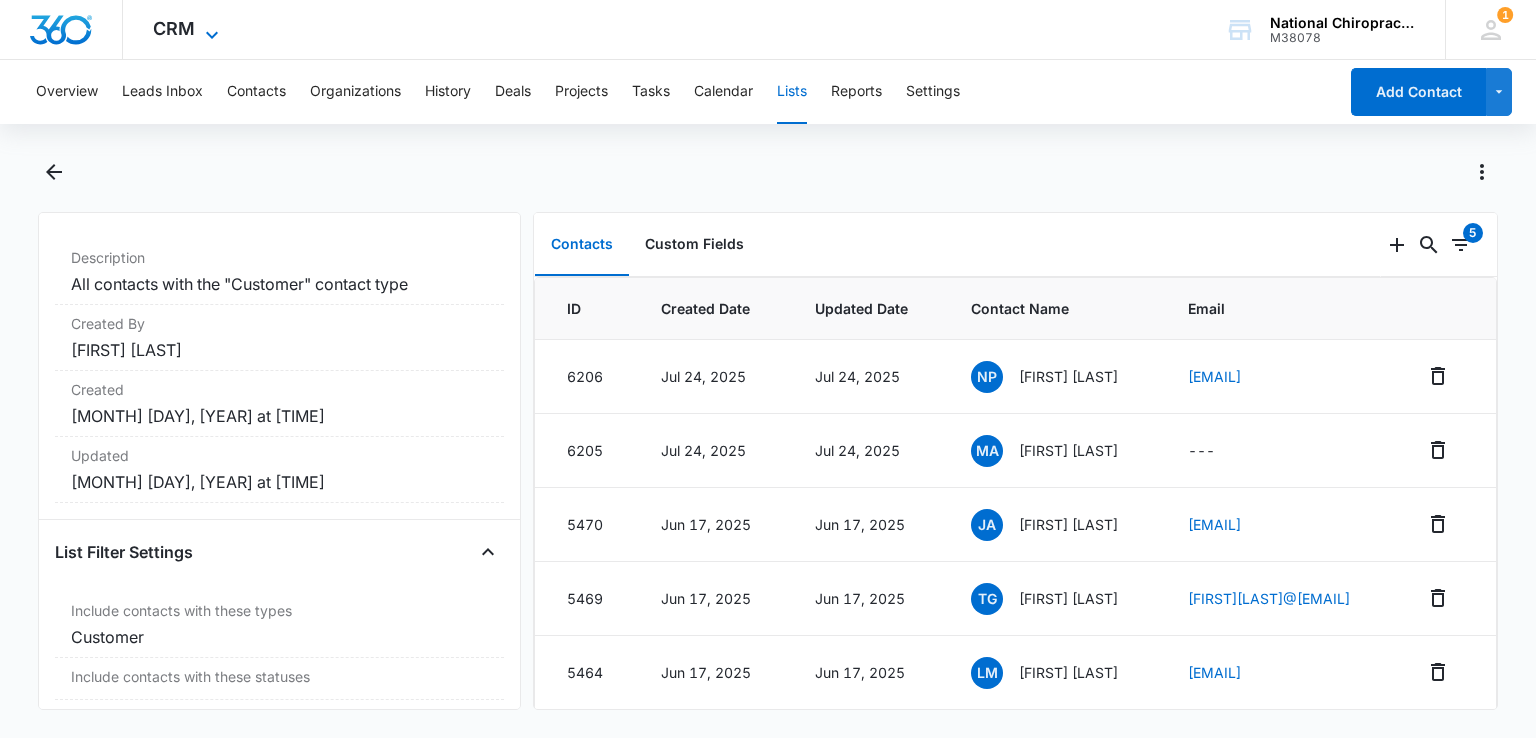 click 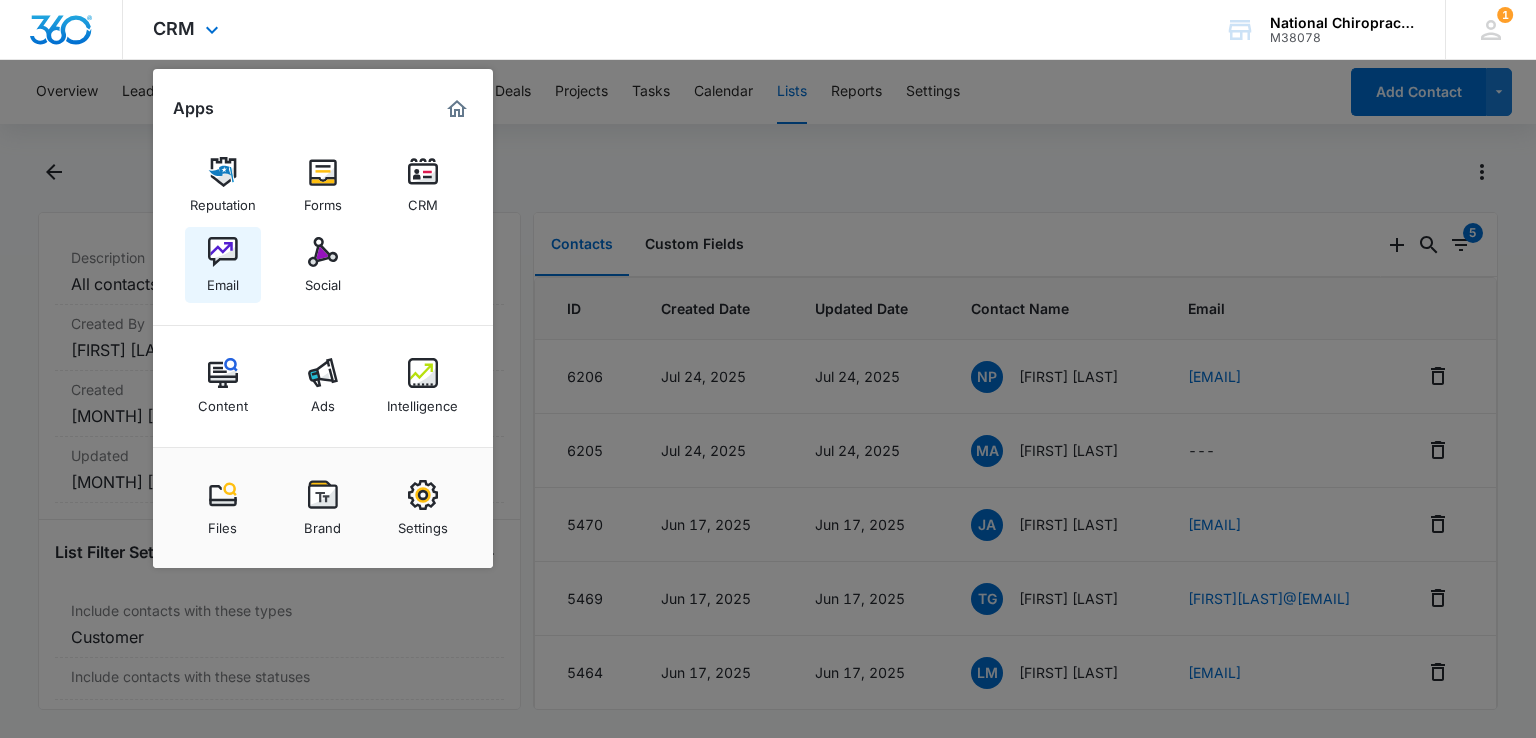 click on "Email" at bounding box center (223, 280) 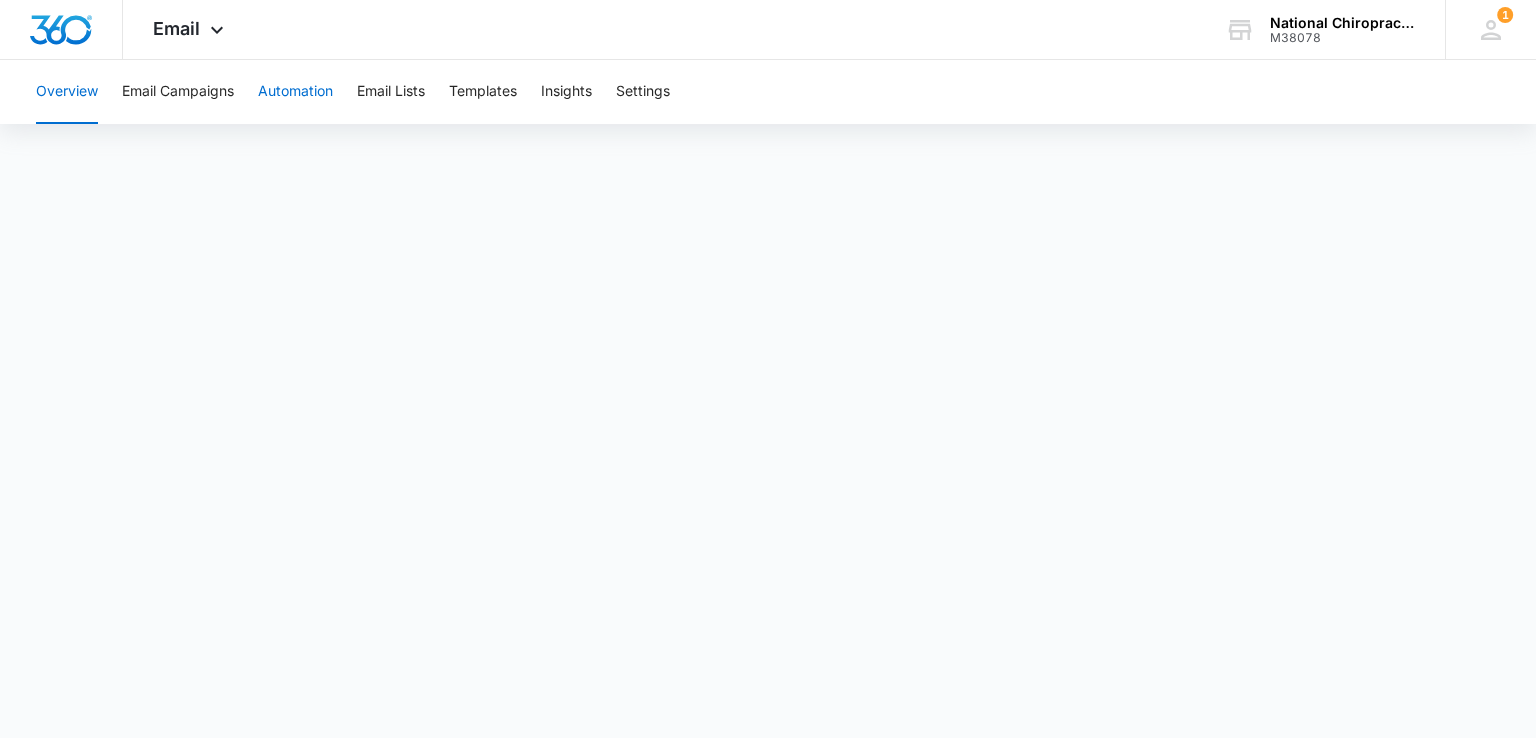 click on "Automation" at bounding box center [295, 92] 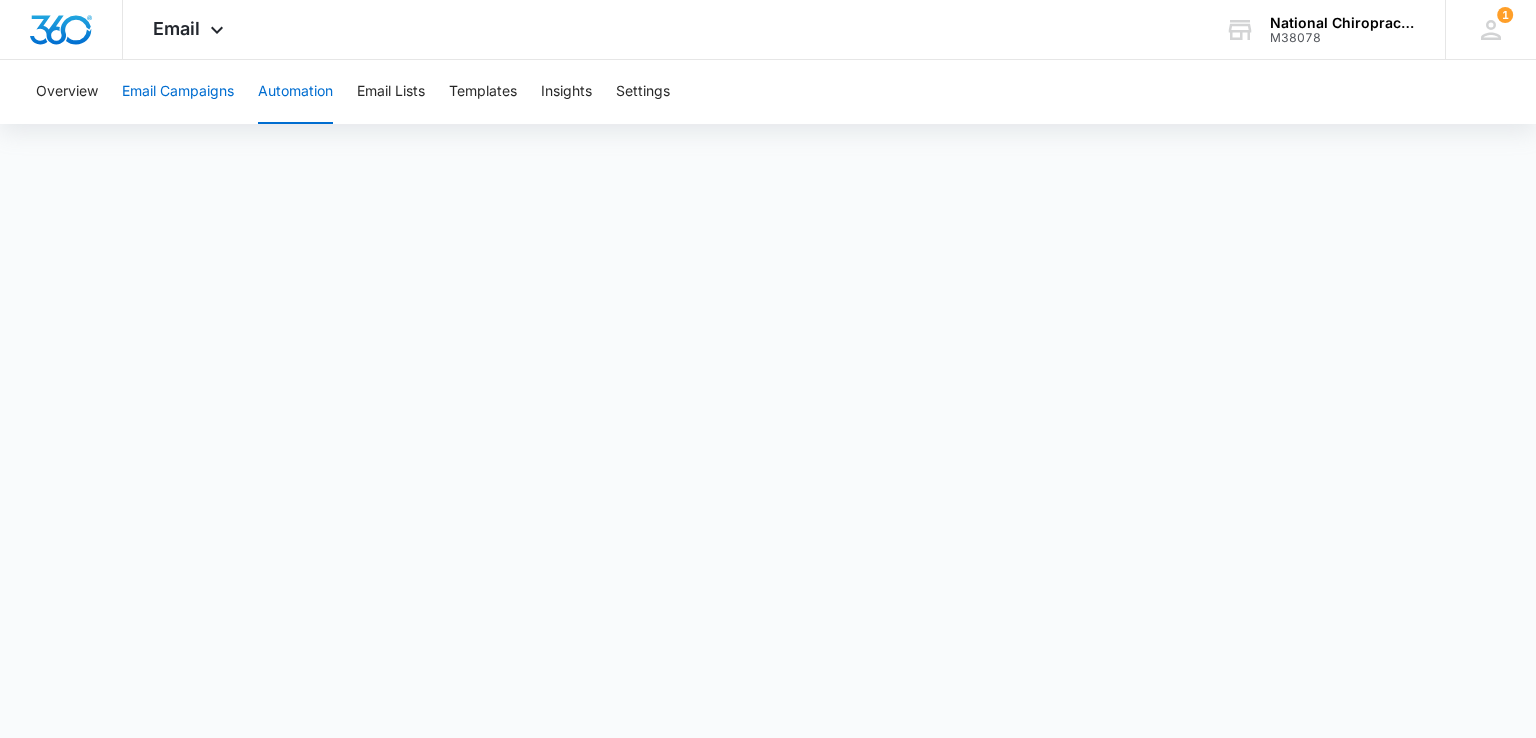 click on "Email Campaigns" at bounding box center [178, 92] 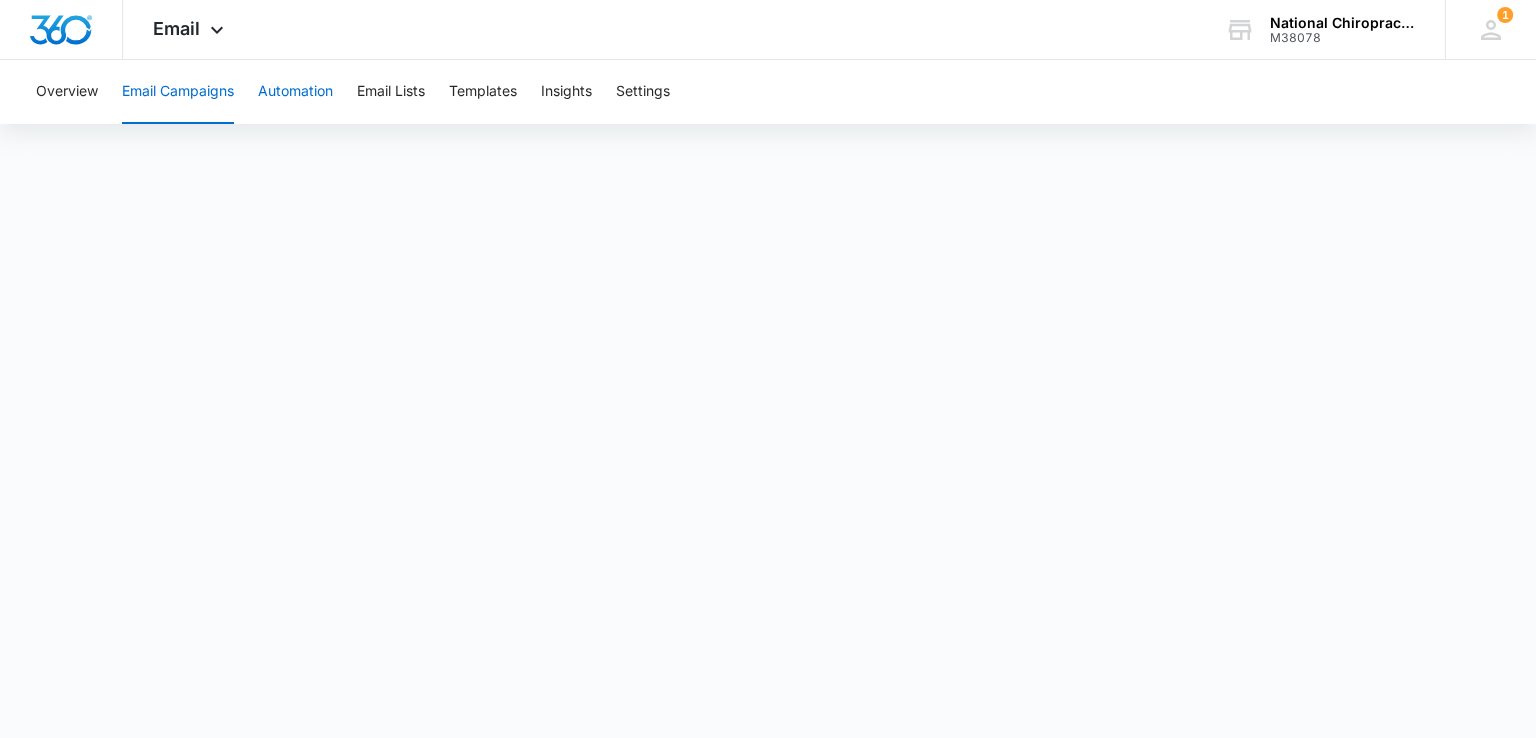 click on "Automation" at bounding box center [295, 92] 